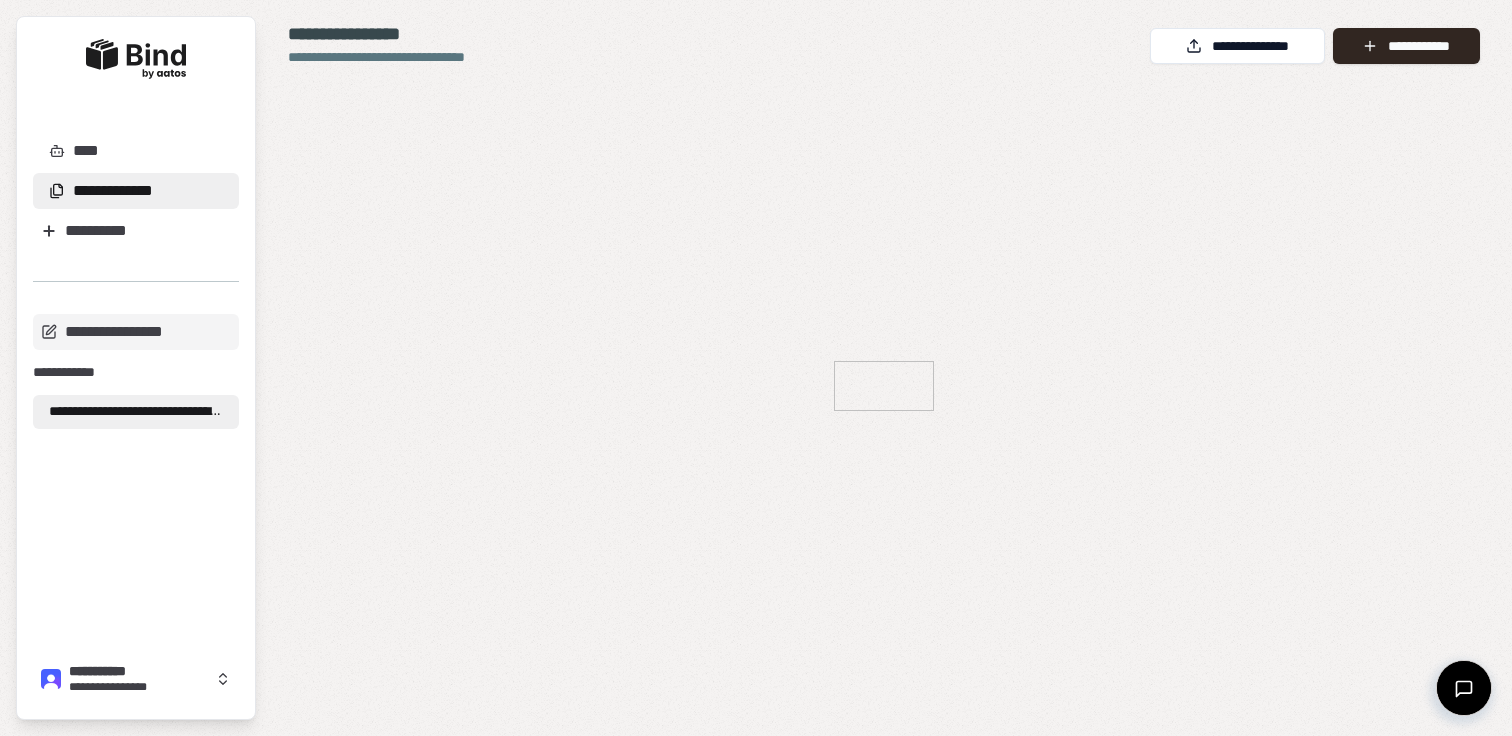 scroll, scrollTop: 0, scrollLeft: 0, axis: both 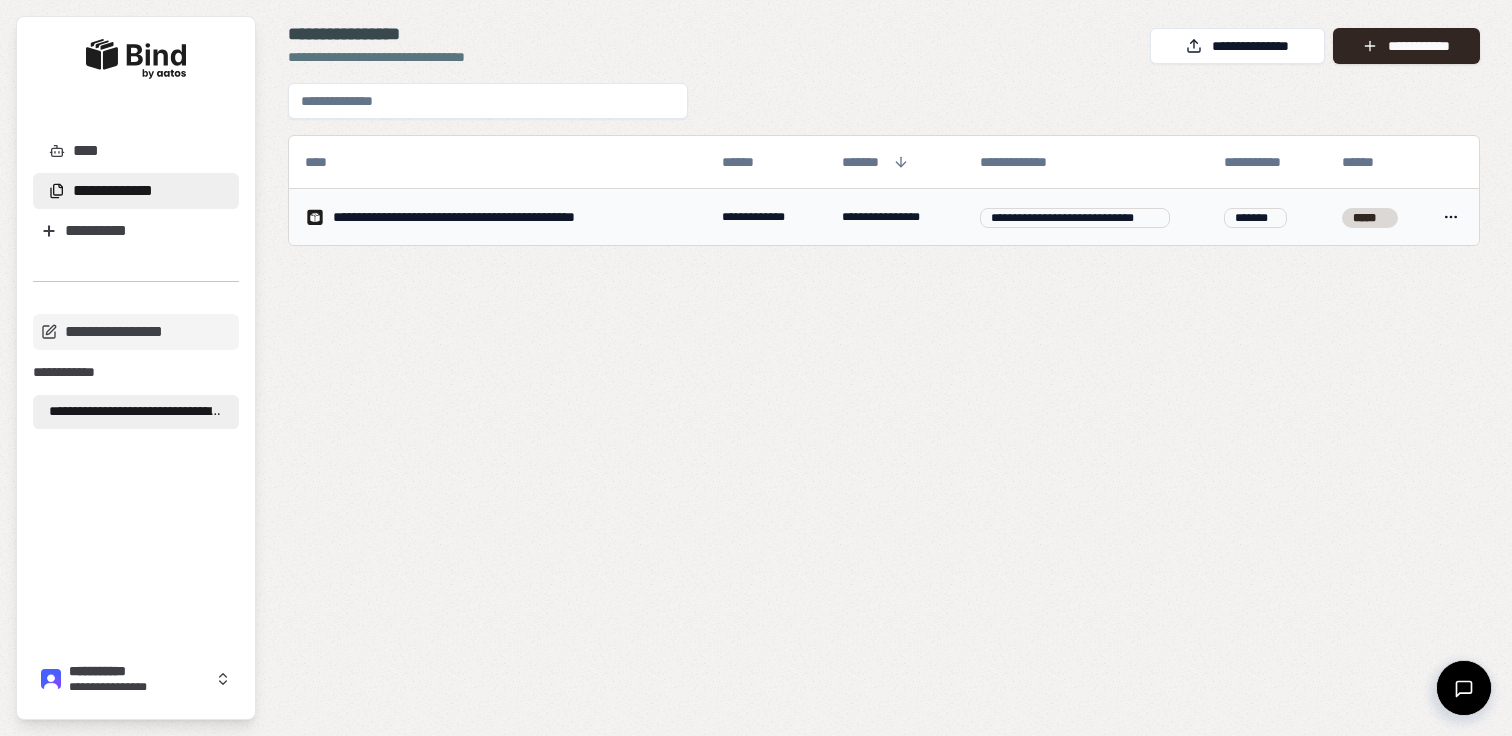 click on "**********" at bounding box center (497, 217) 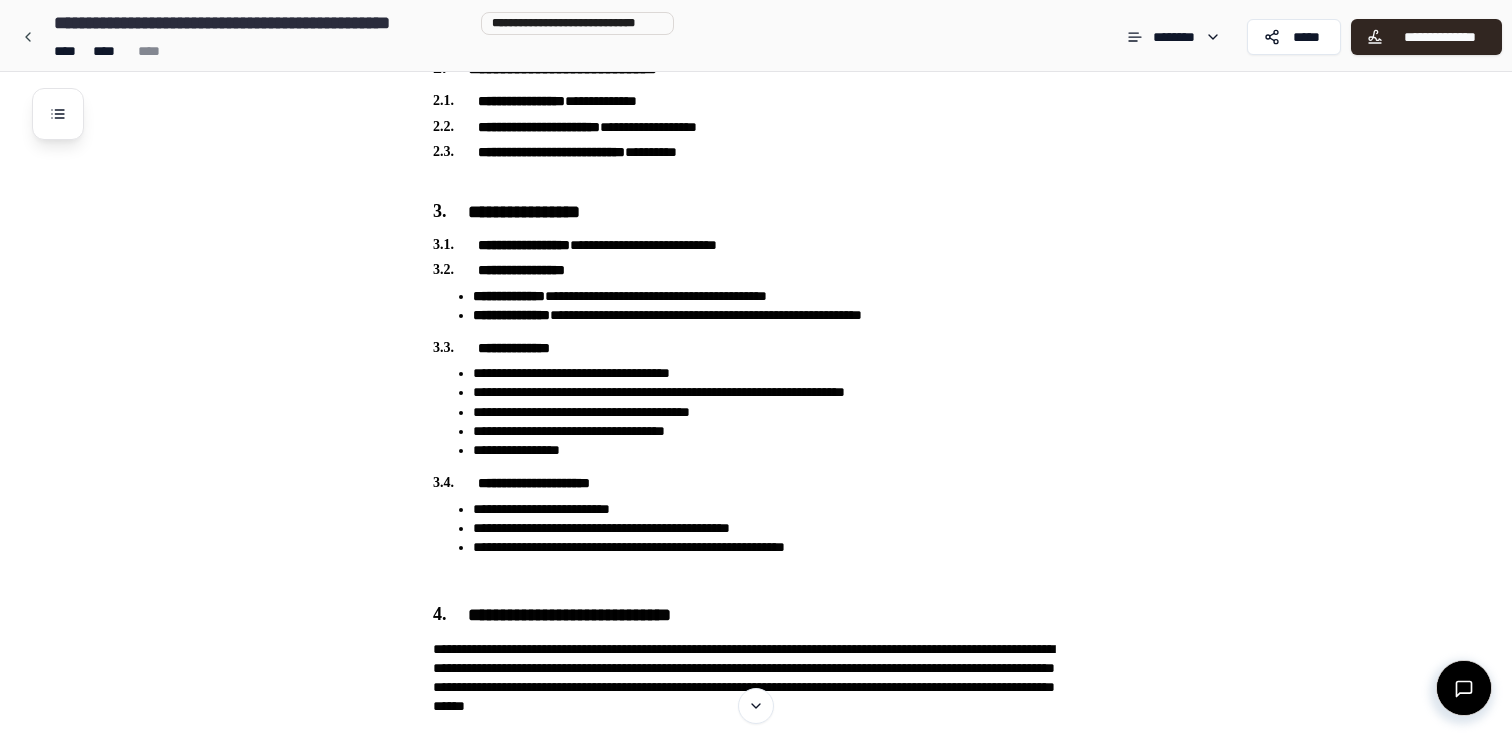 scroll, scrollTop: 0, scrollLeft: 0, axis: both 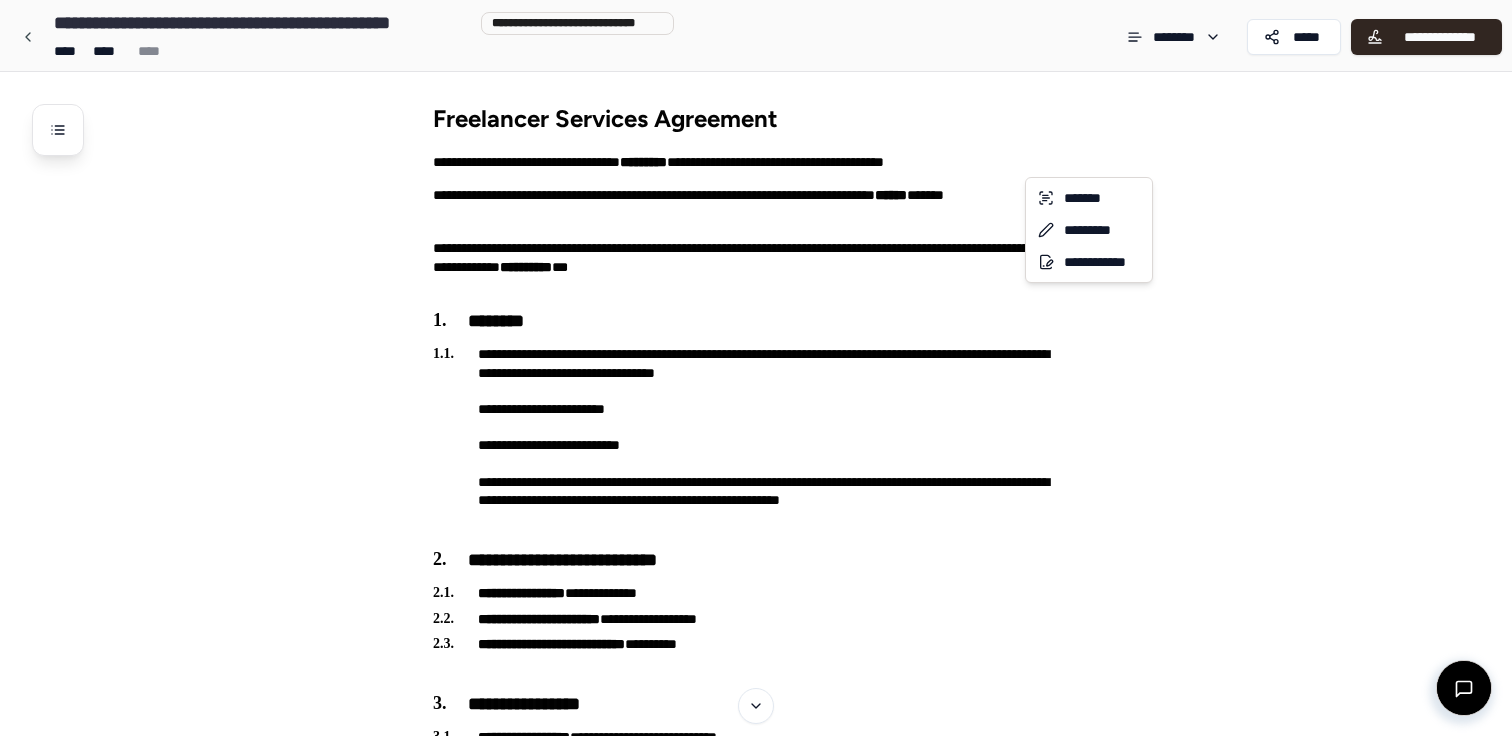 click on "**********" at bounding box center (756, 1960) 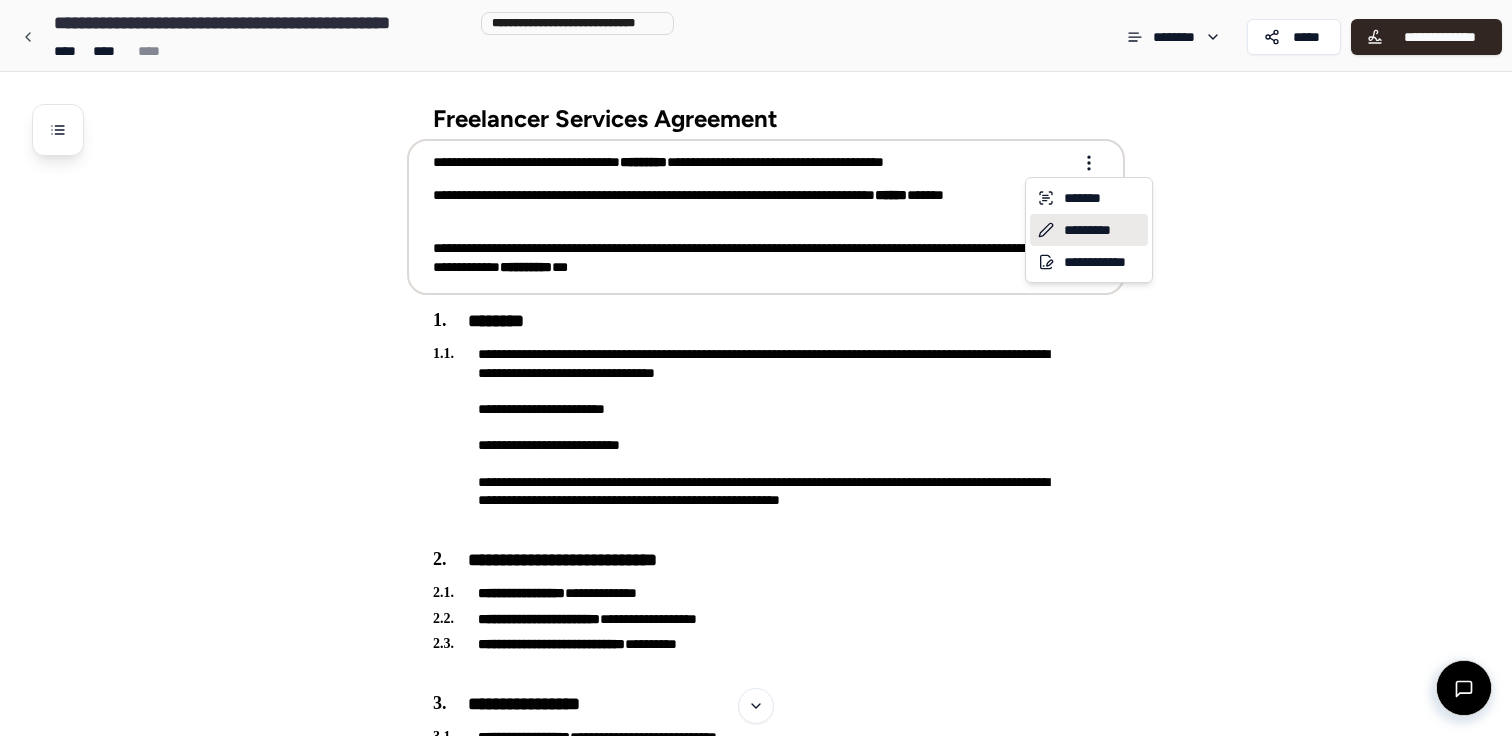 click on "*********" at bounding box center (1089, 230) 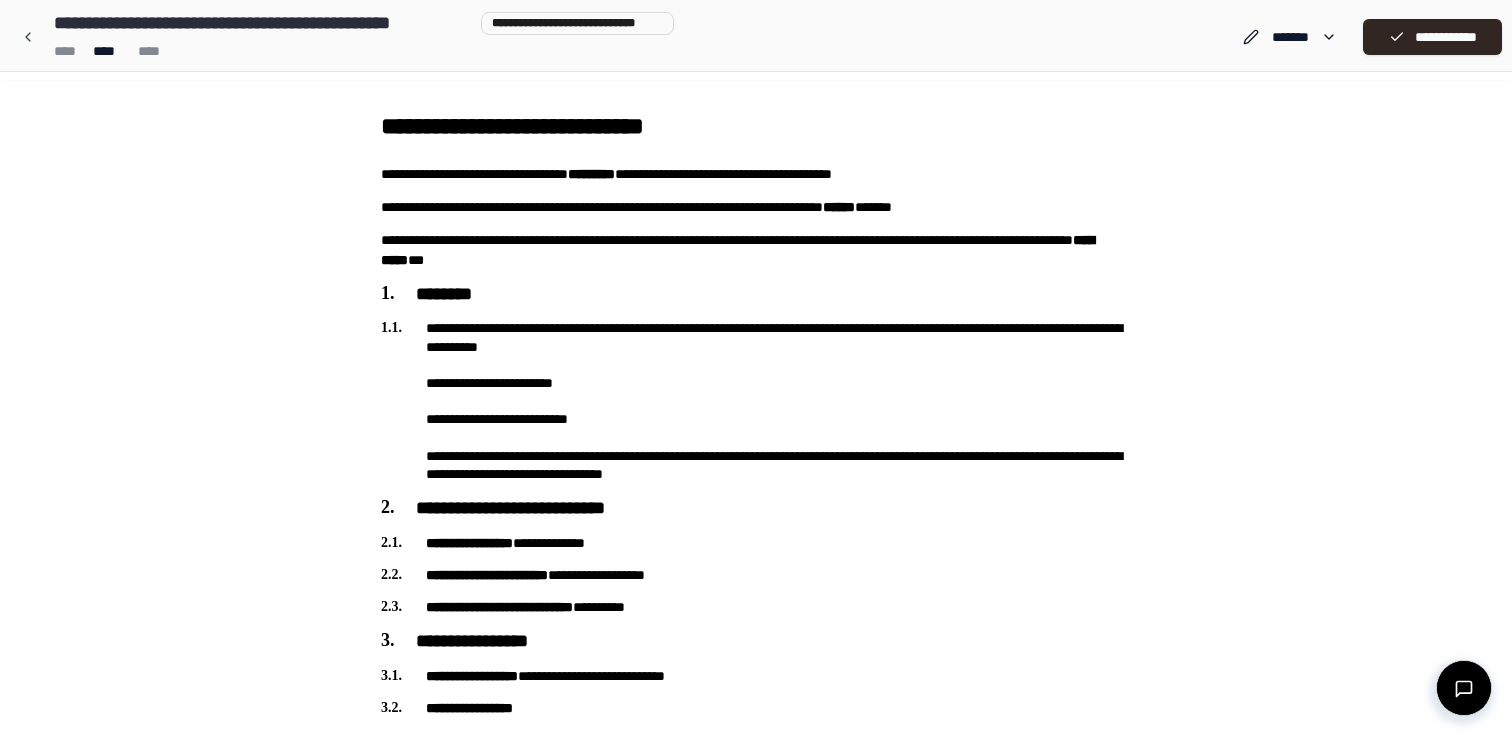 scroll, scrollTop: 0, scrollLeft: 0, axis: both 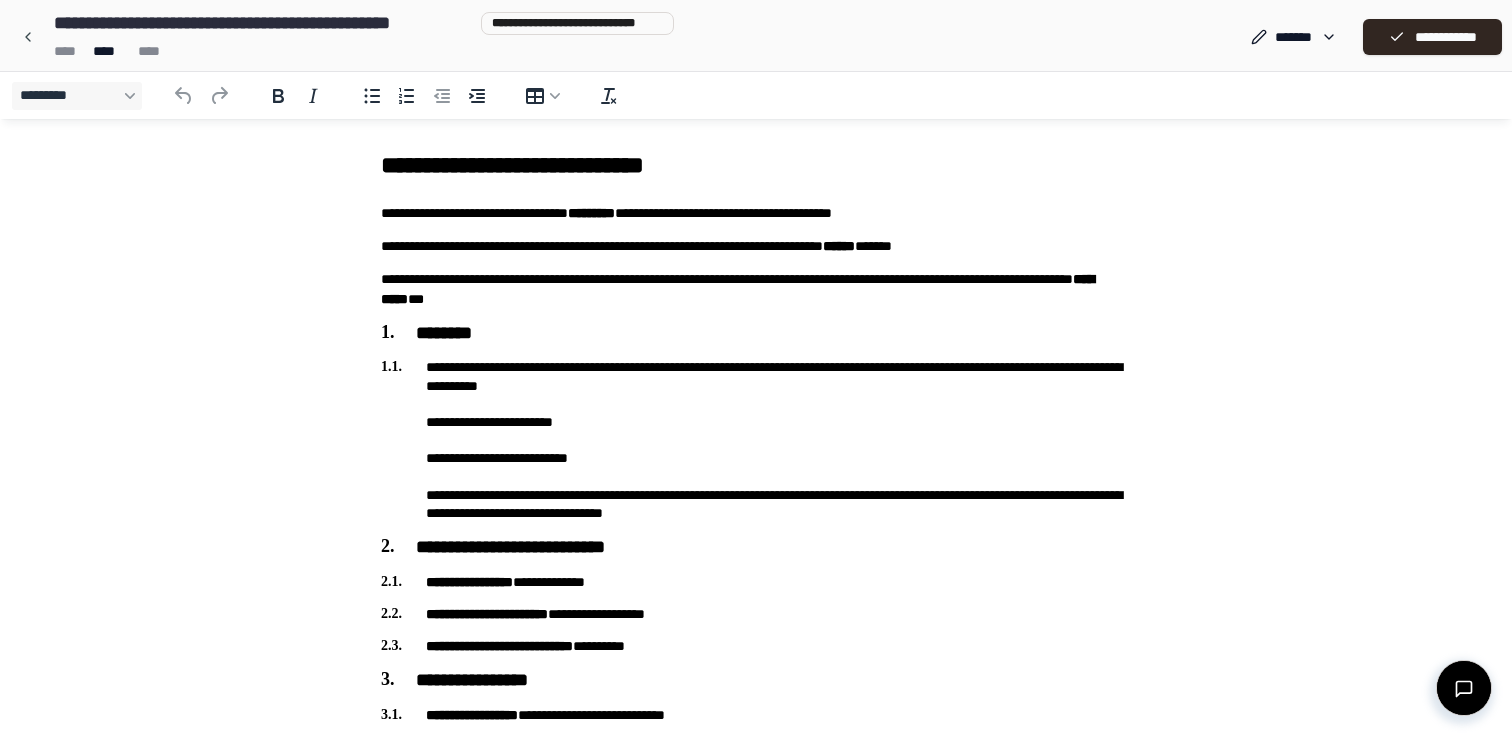 click on "**********" at bounding box center (756, 246) 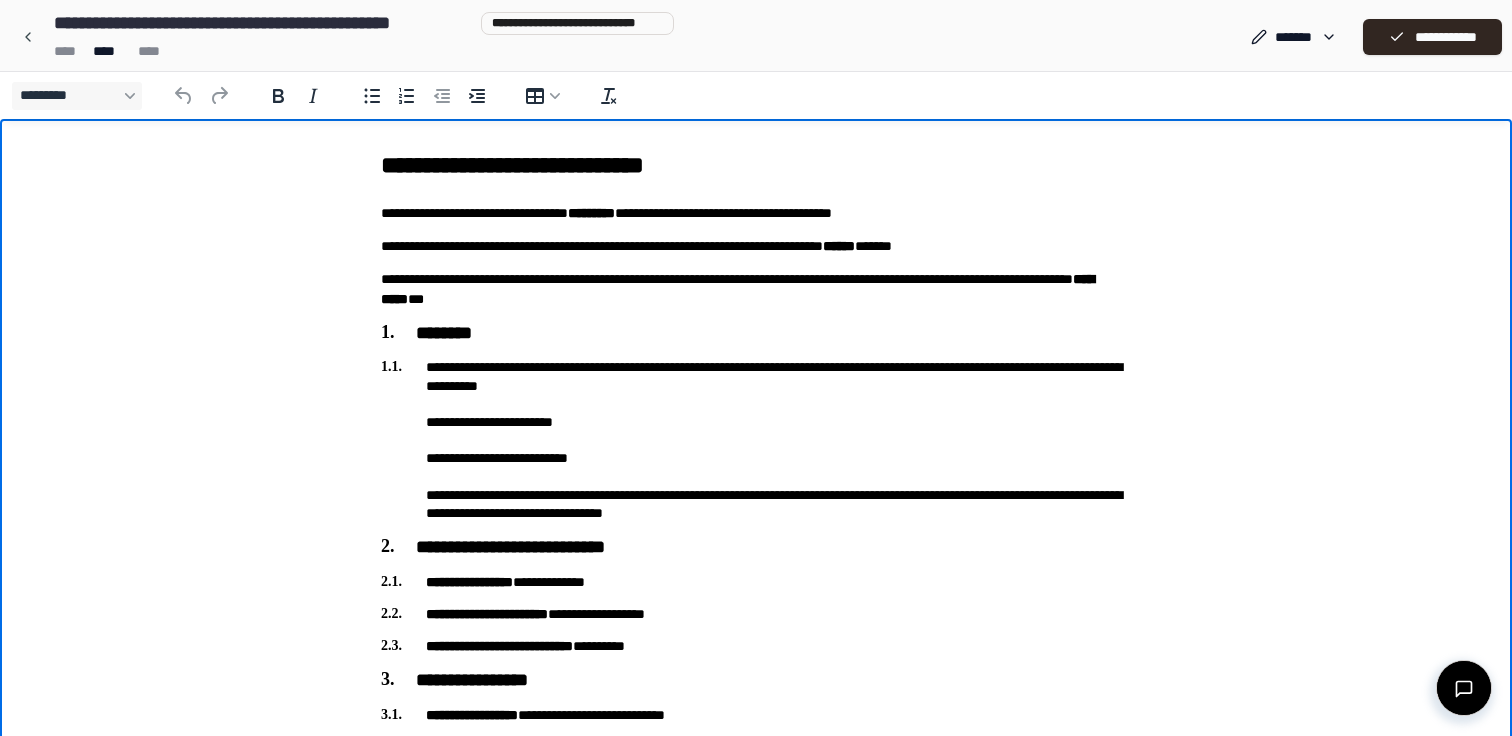 type 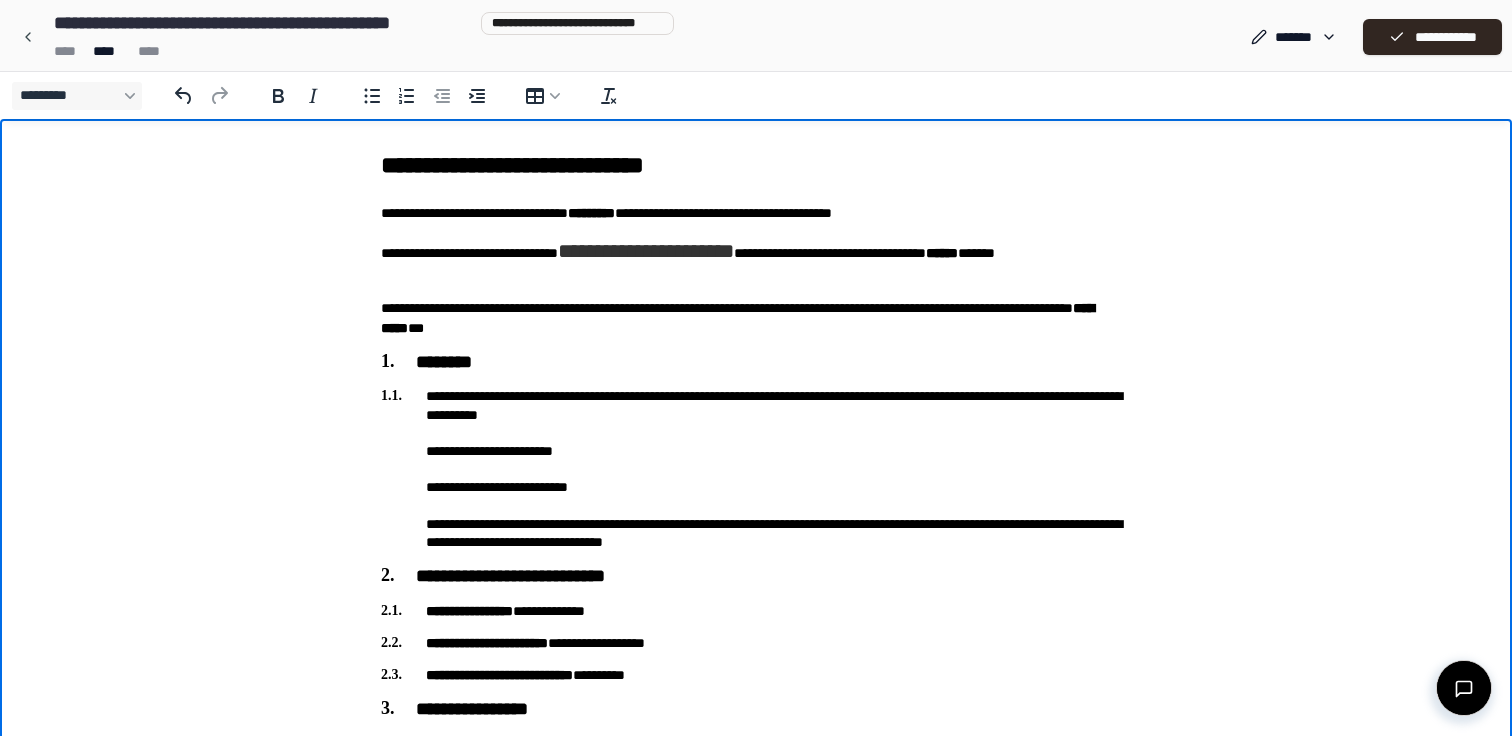 click on "**********" at bounding box center (756, 261) 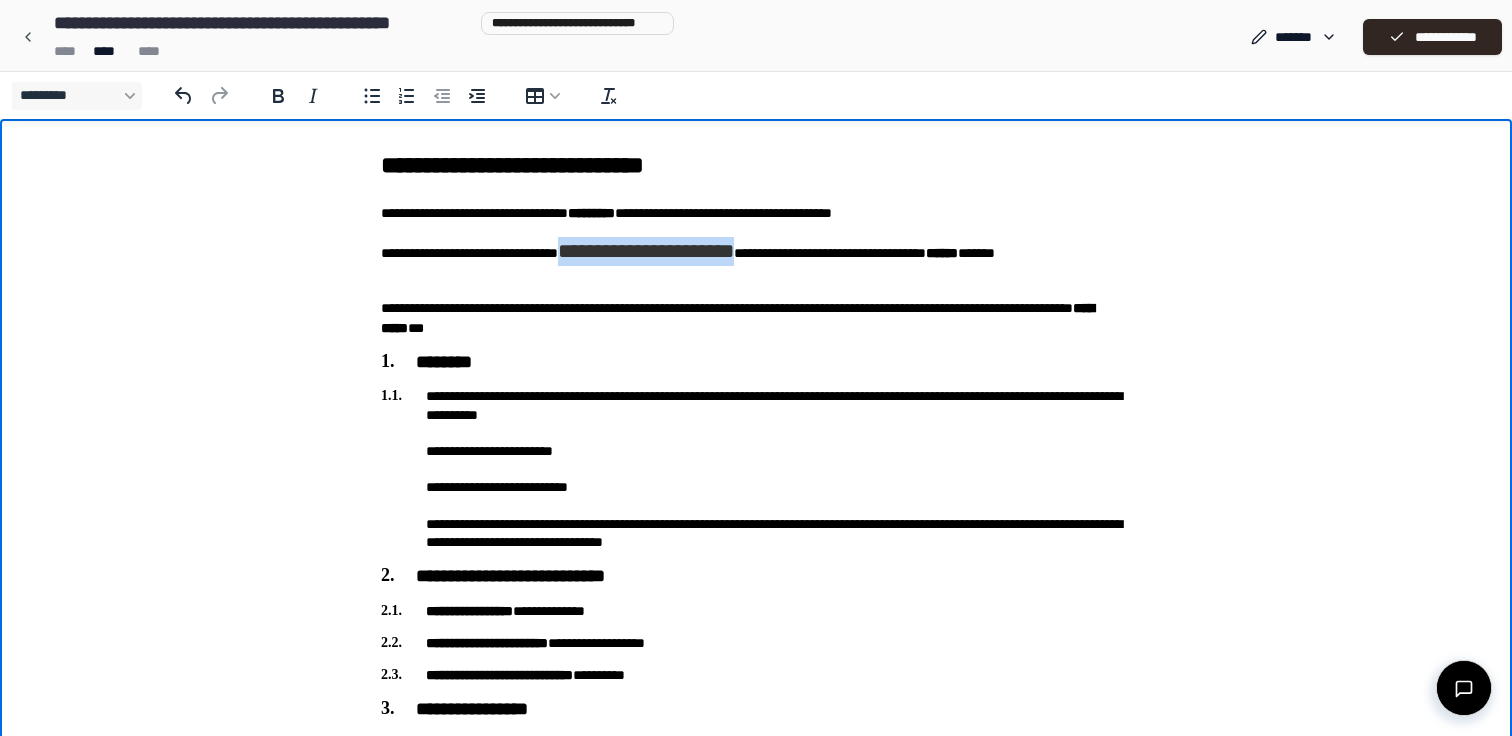 drag, startPoint x: 814, startPoint y: 246, endPoint x: 600, endPoint y: 251, distance: 214.05841 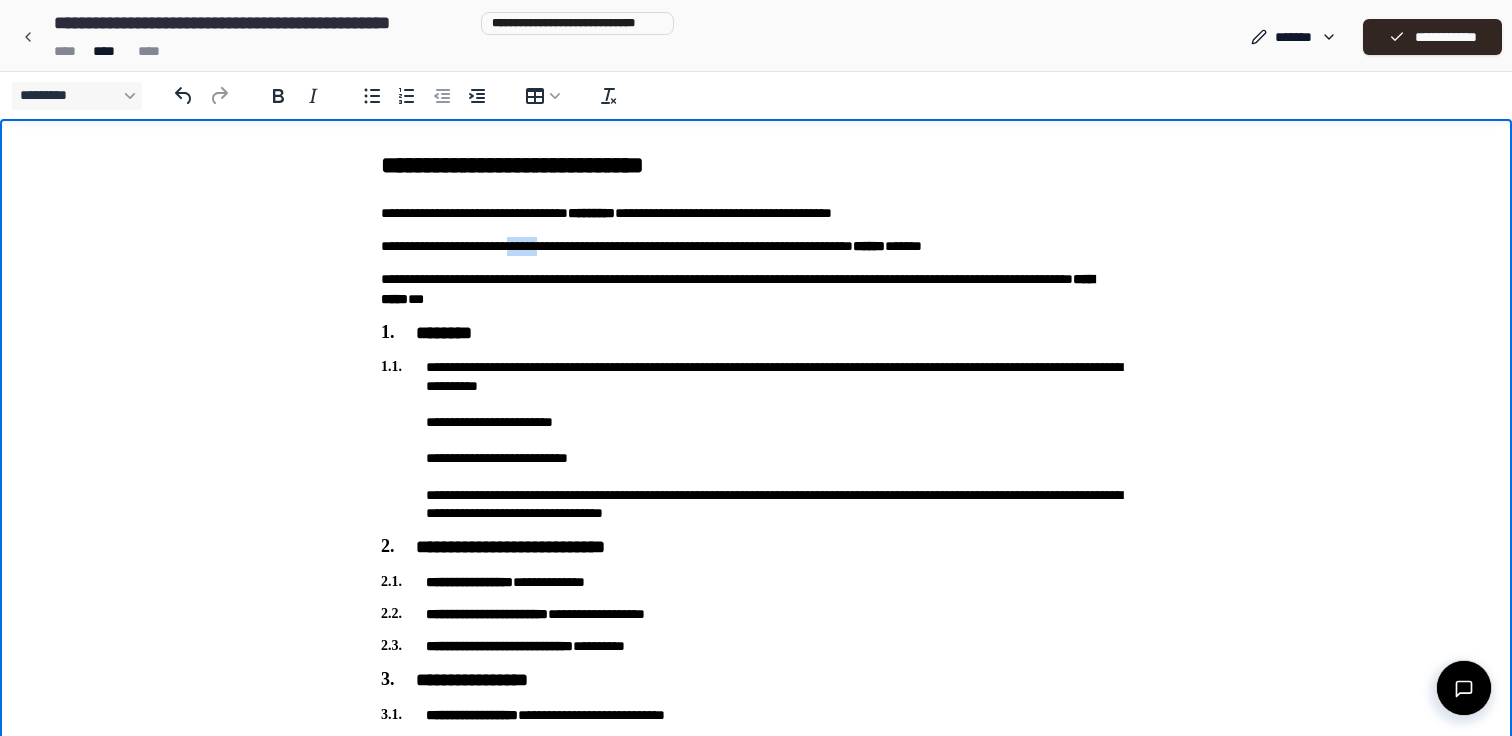 click on "**********" at bounding box center (756, 246) 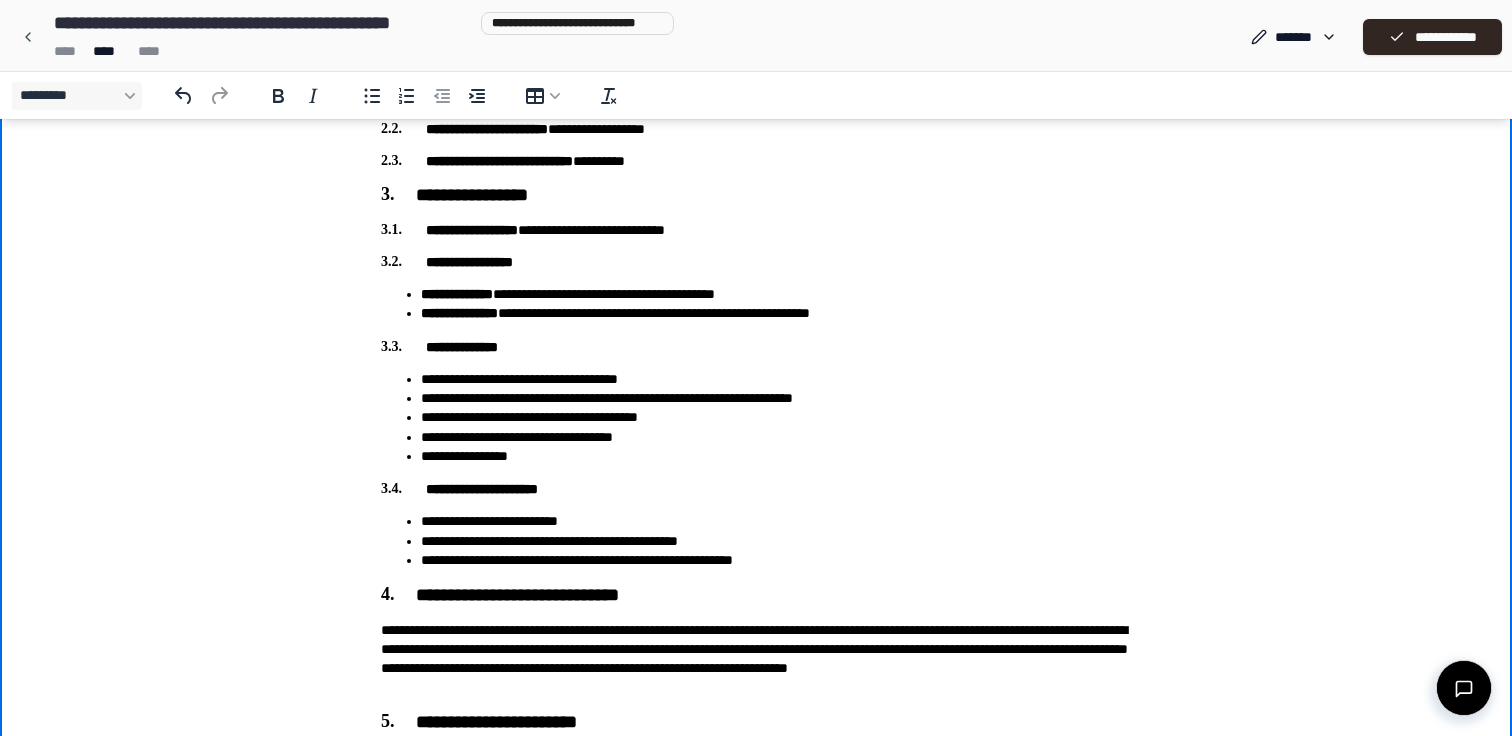 scroll, scrollTop: 495, scrollLeft: 0, axis: vertical 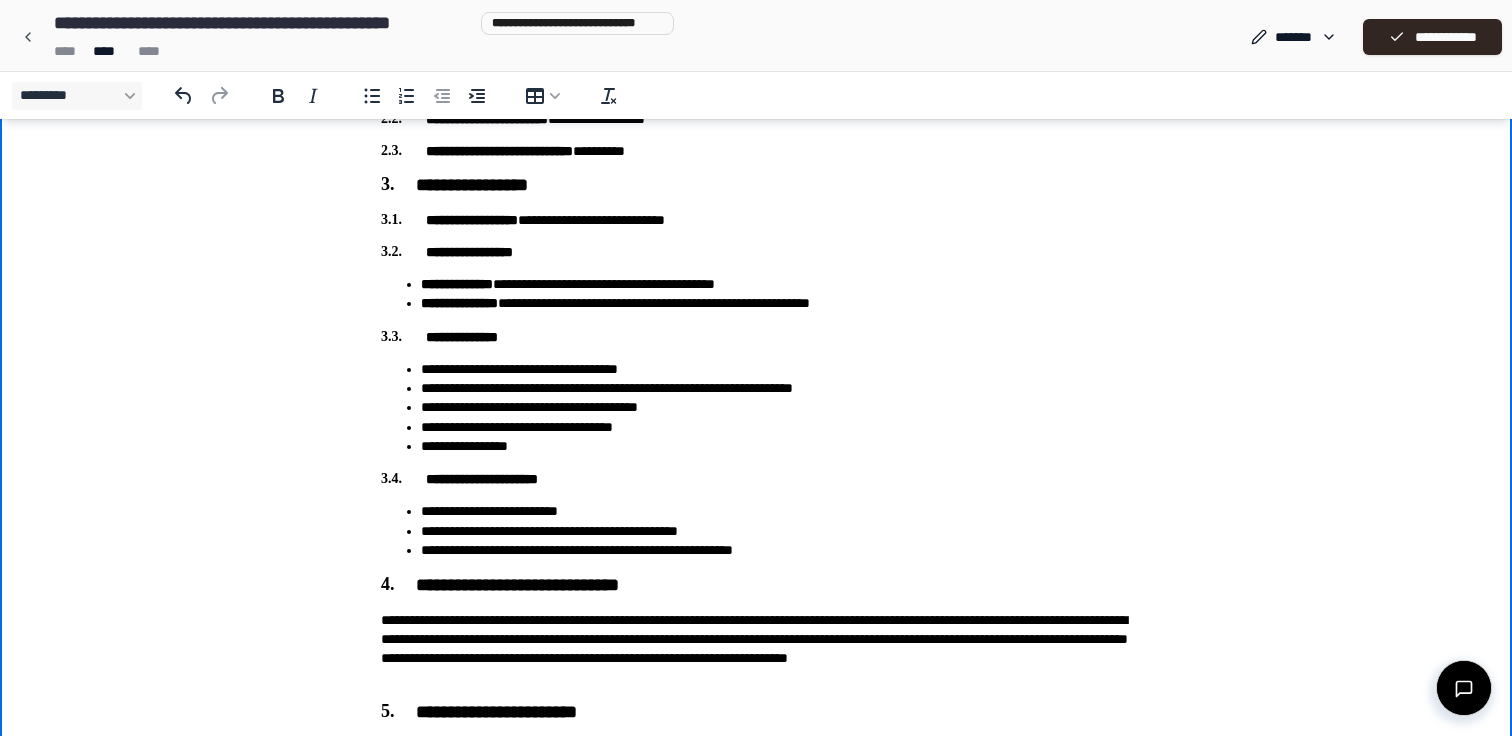 click on "**********" at bounding box center (776, 407) 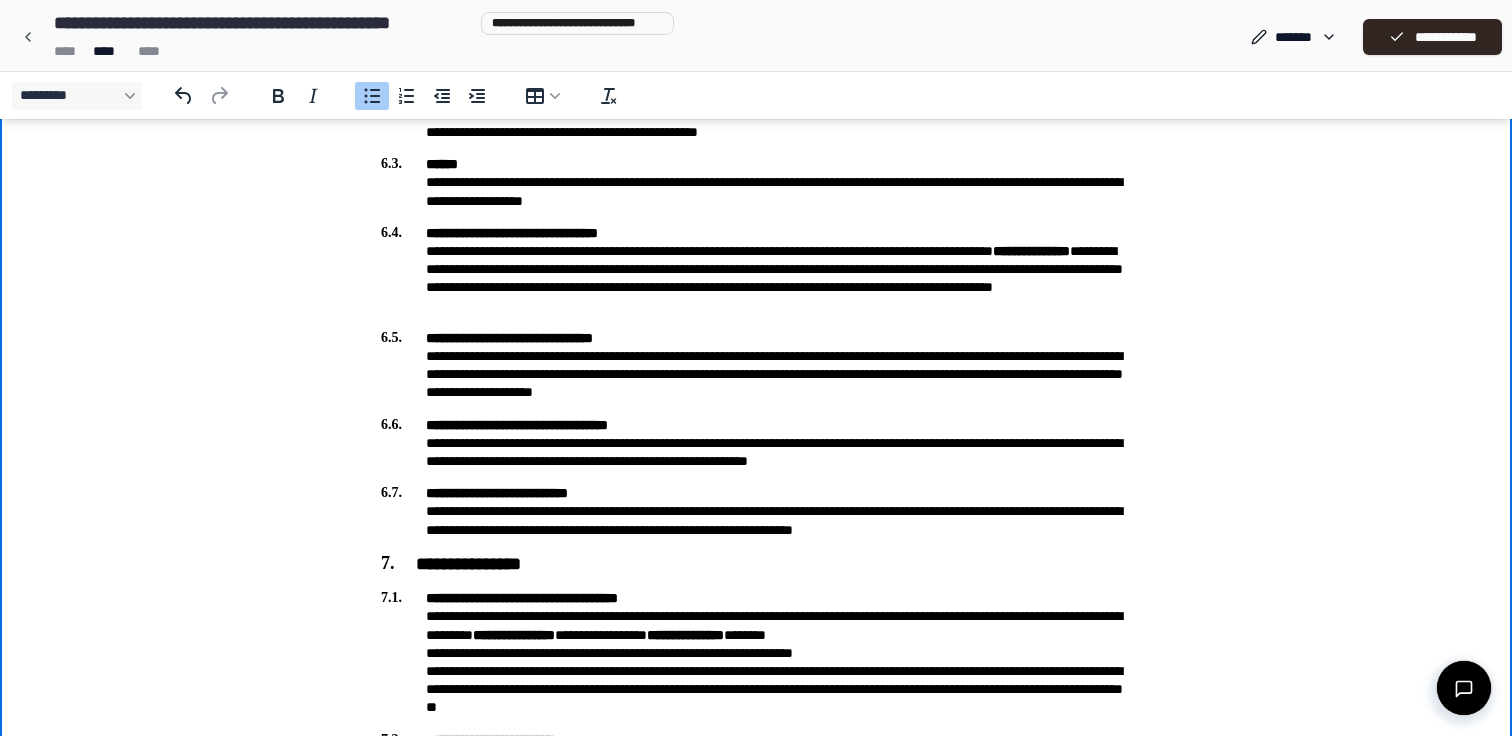 scroll, scrollTop: 1411, scrollLeft: 0, axis: vertical 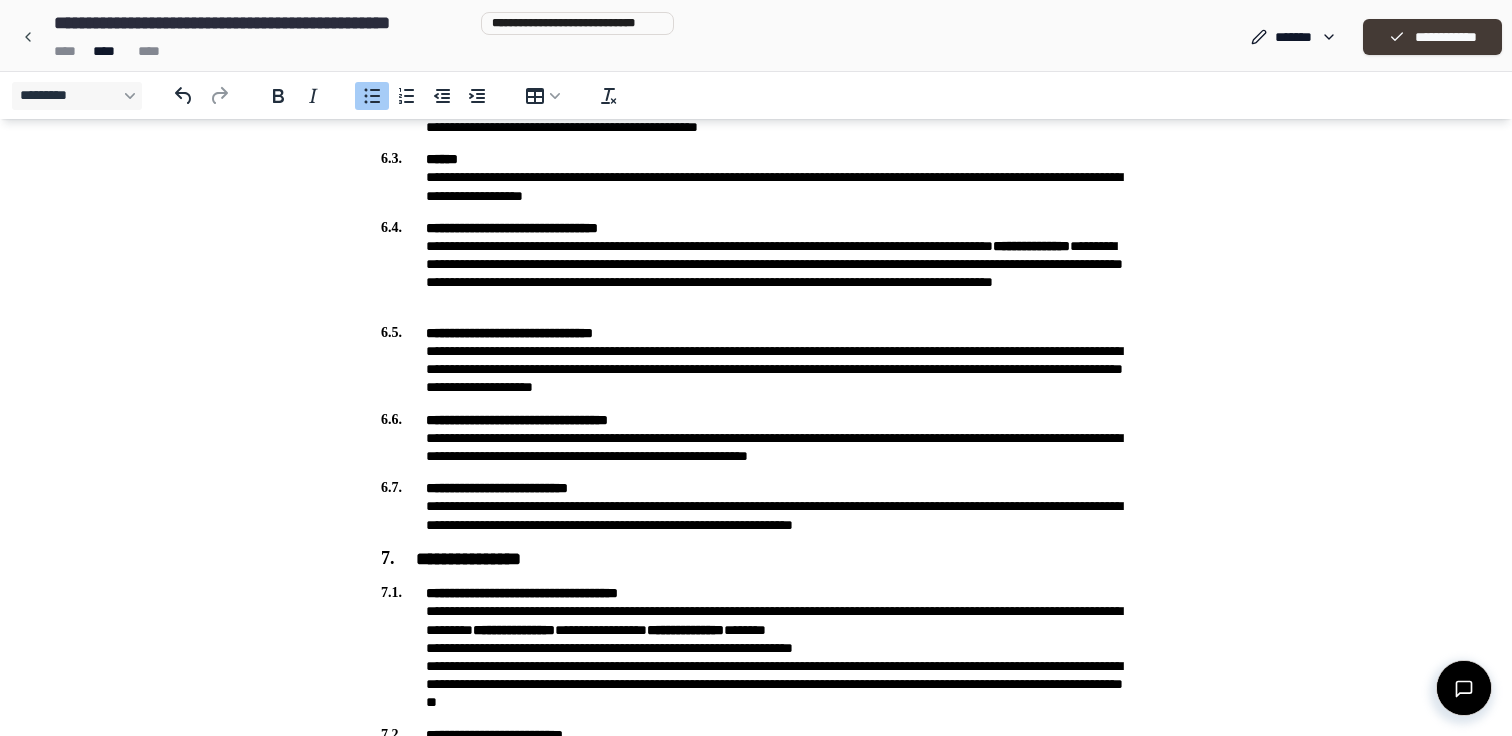 click on "**********" at bounding box center [1432, 37] 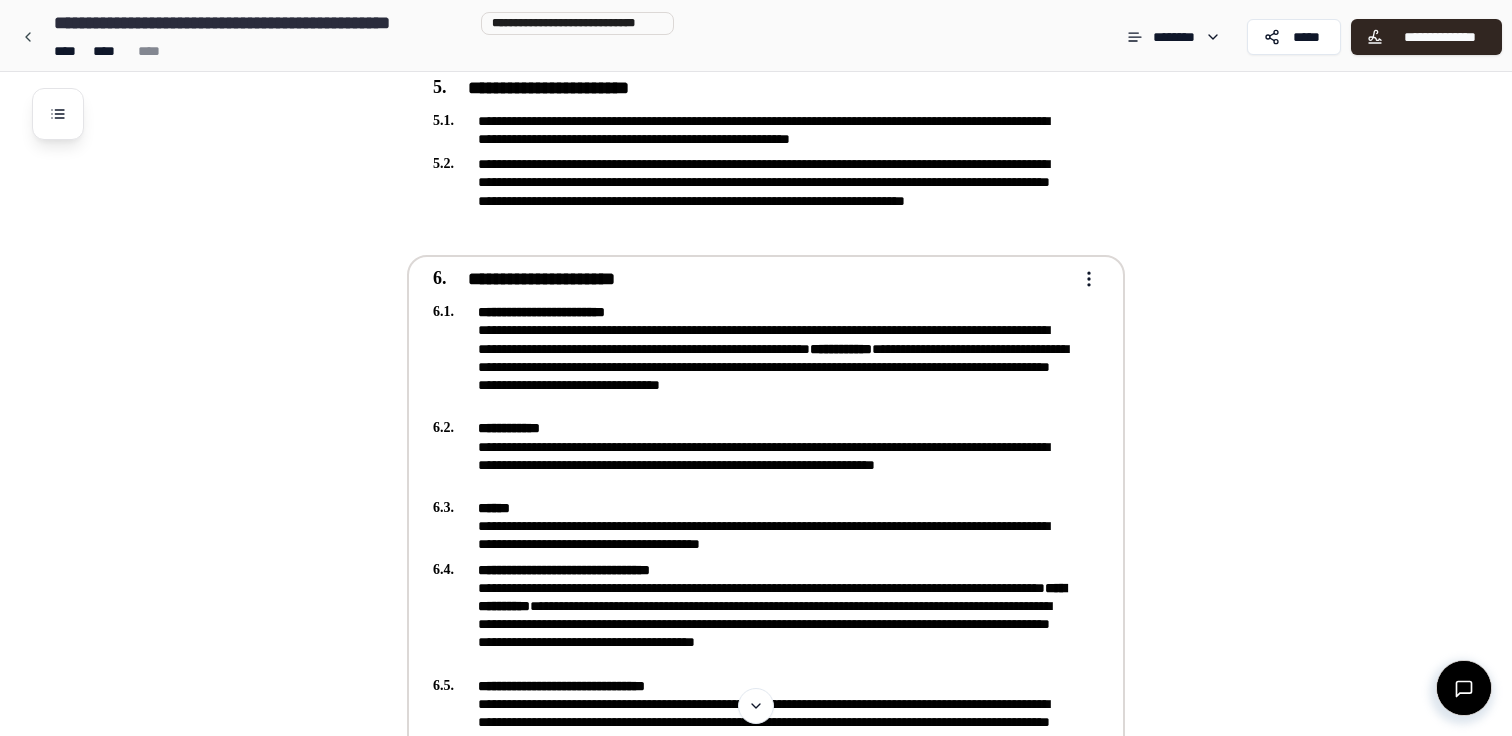 scroll, scrollTop: 1137, scrollLeft: 0, axis: vertical 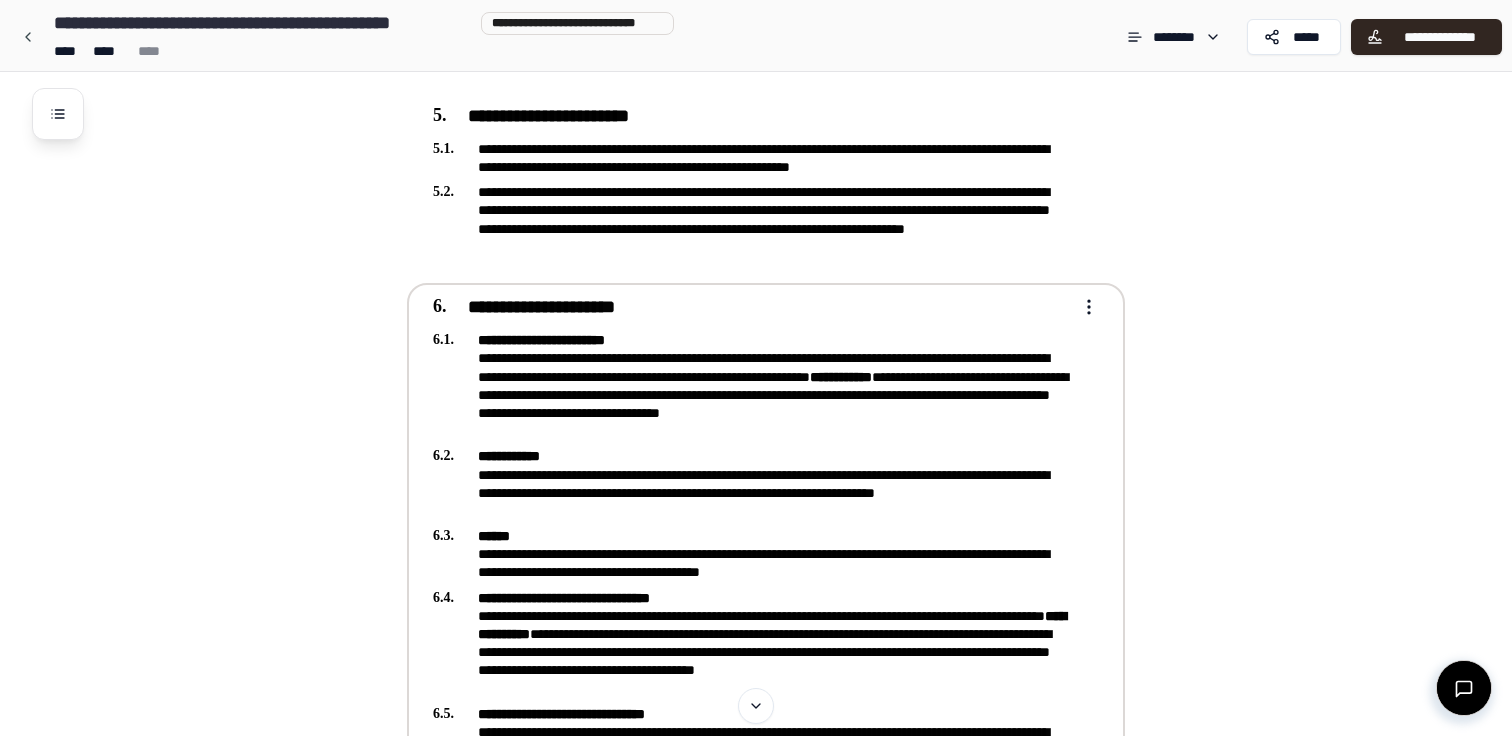 click on "**********" at bounding box center [756, 823] 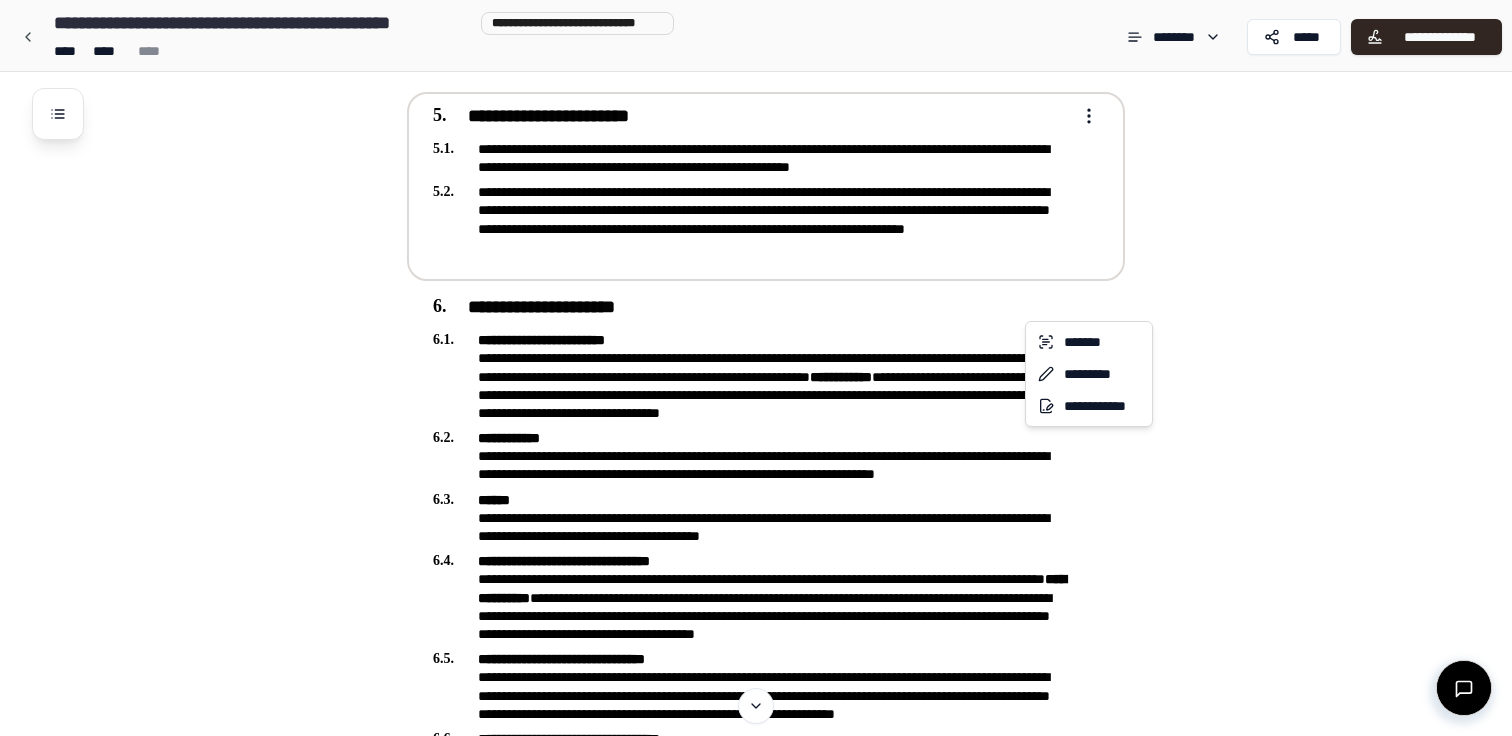 click on "**********" at bounding box center (756, 823) 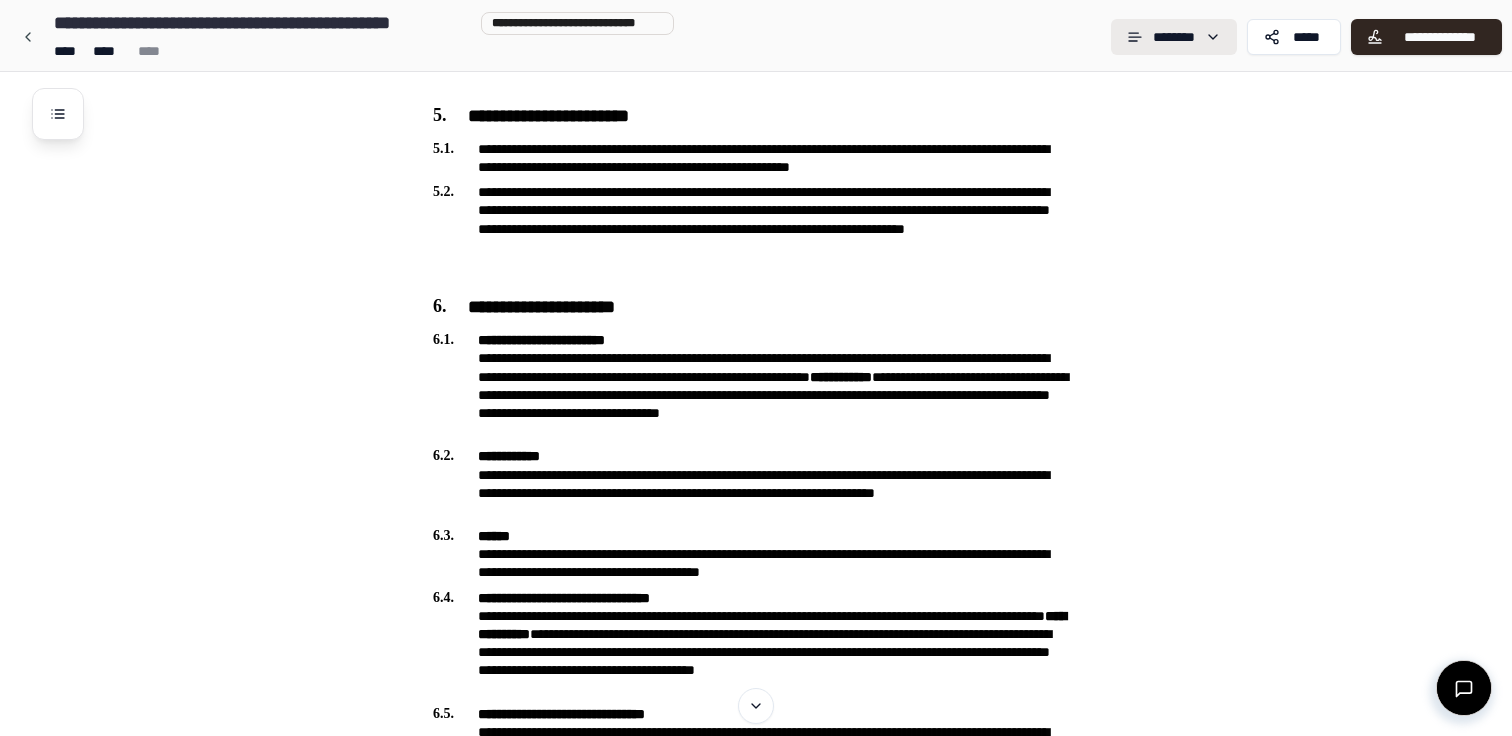 click on "**********" at bounding box center (756, 823) 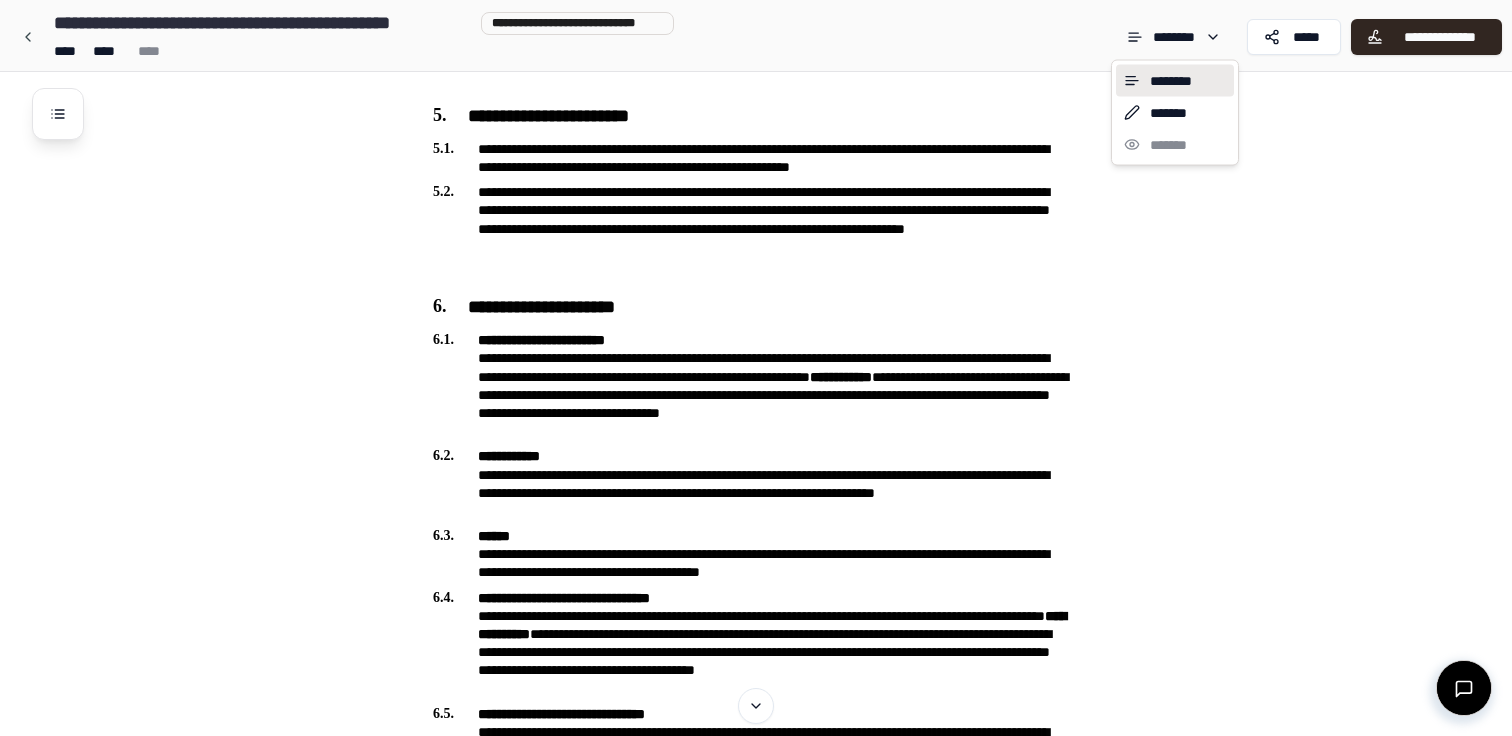 click on "**********" at bounding box center [756, 823] 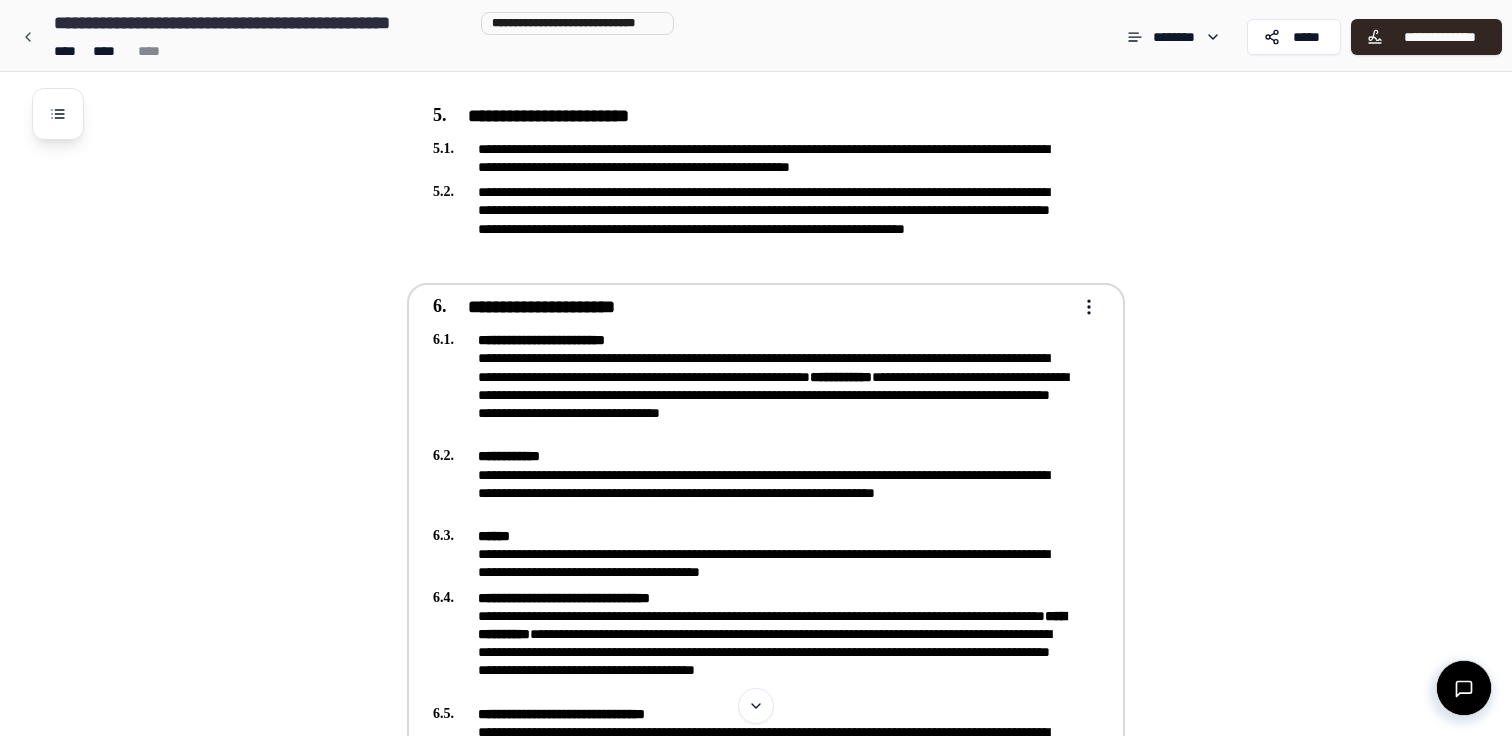 click on "**********" at bounding box center (756, 823) 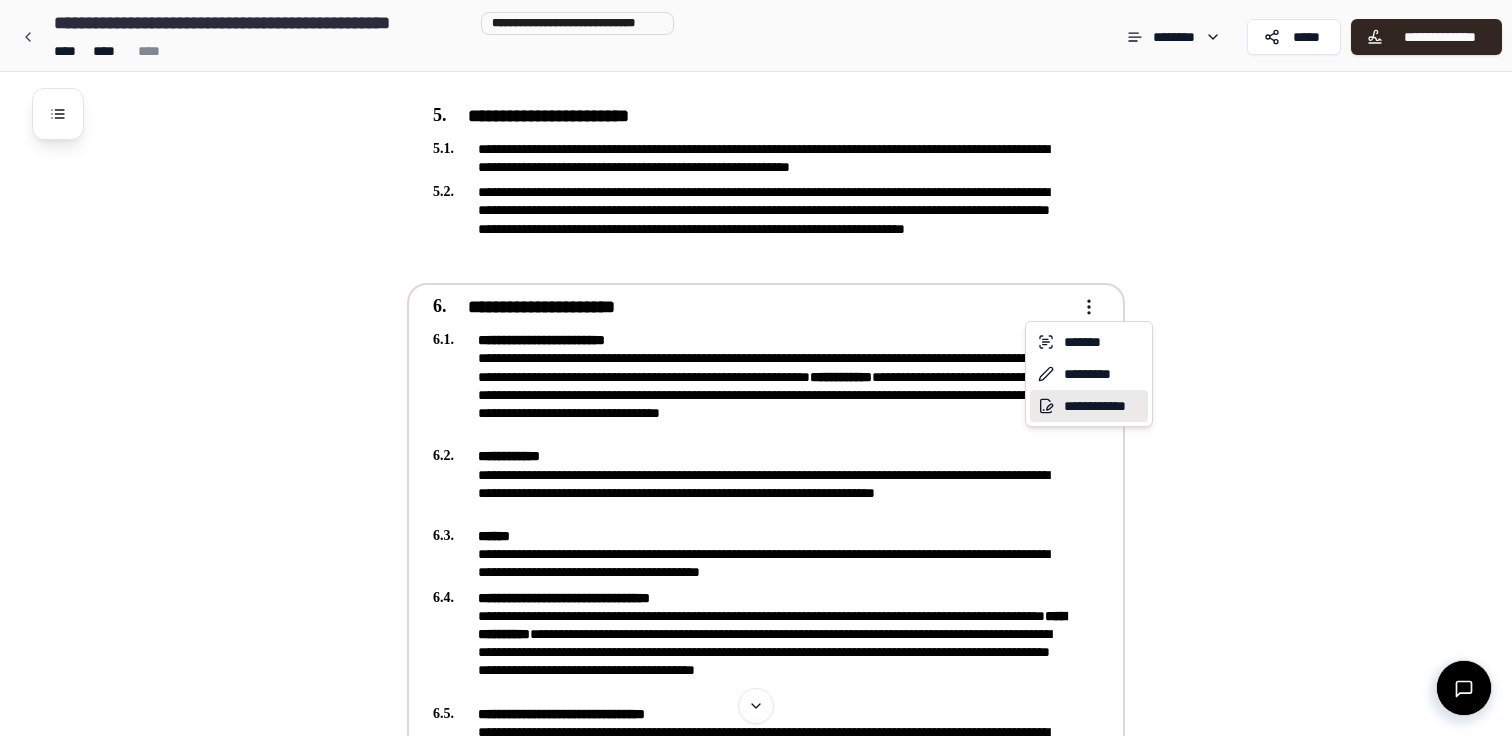 click on "**********" at bounding box center [1089, 406] 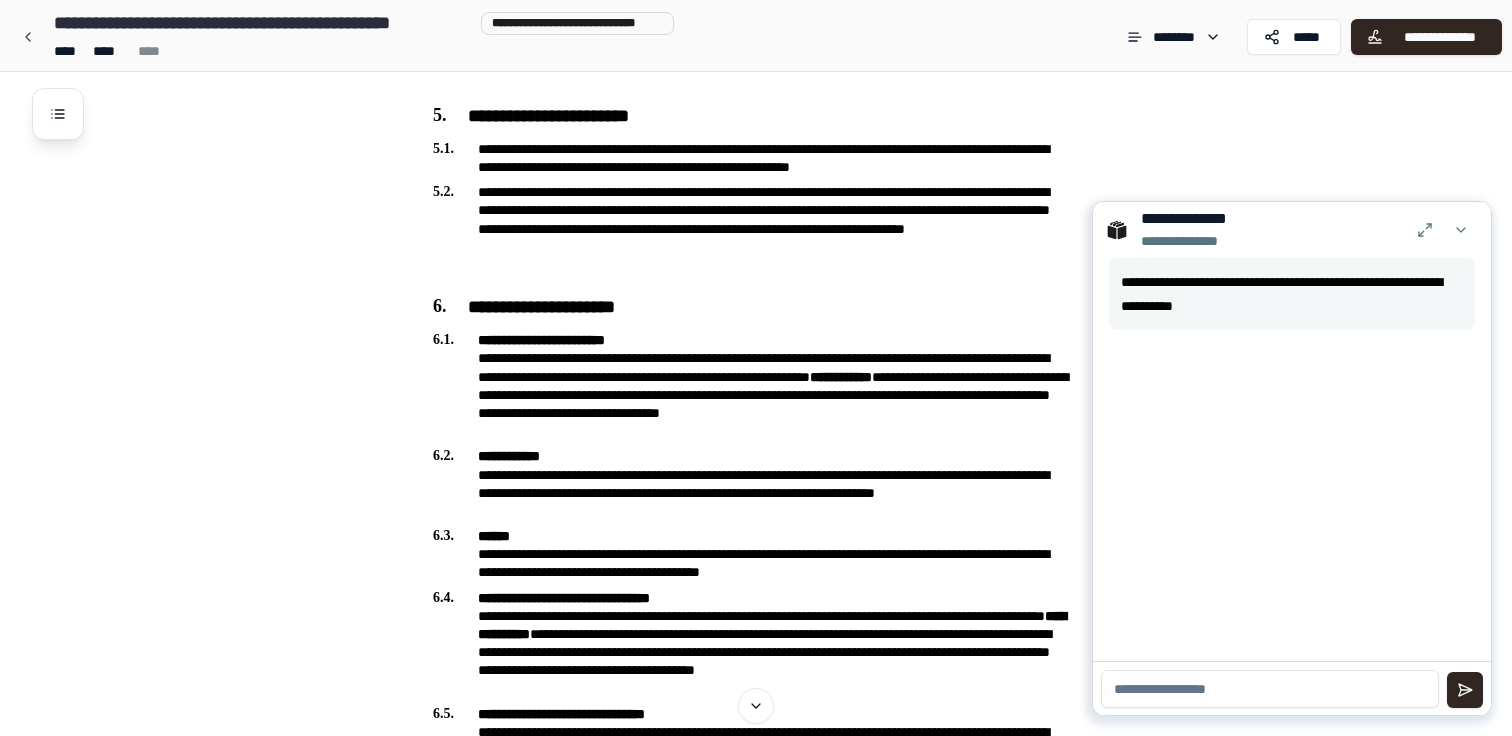 click at bounding box center (1270, 689) 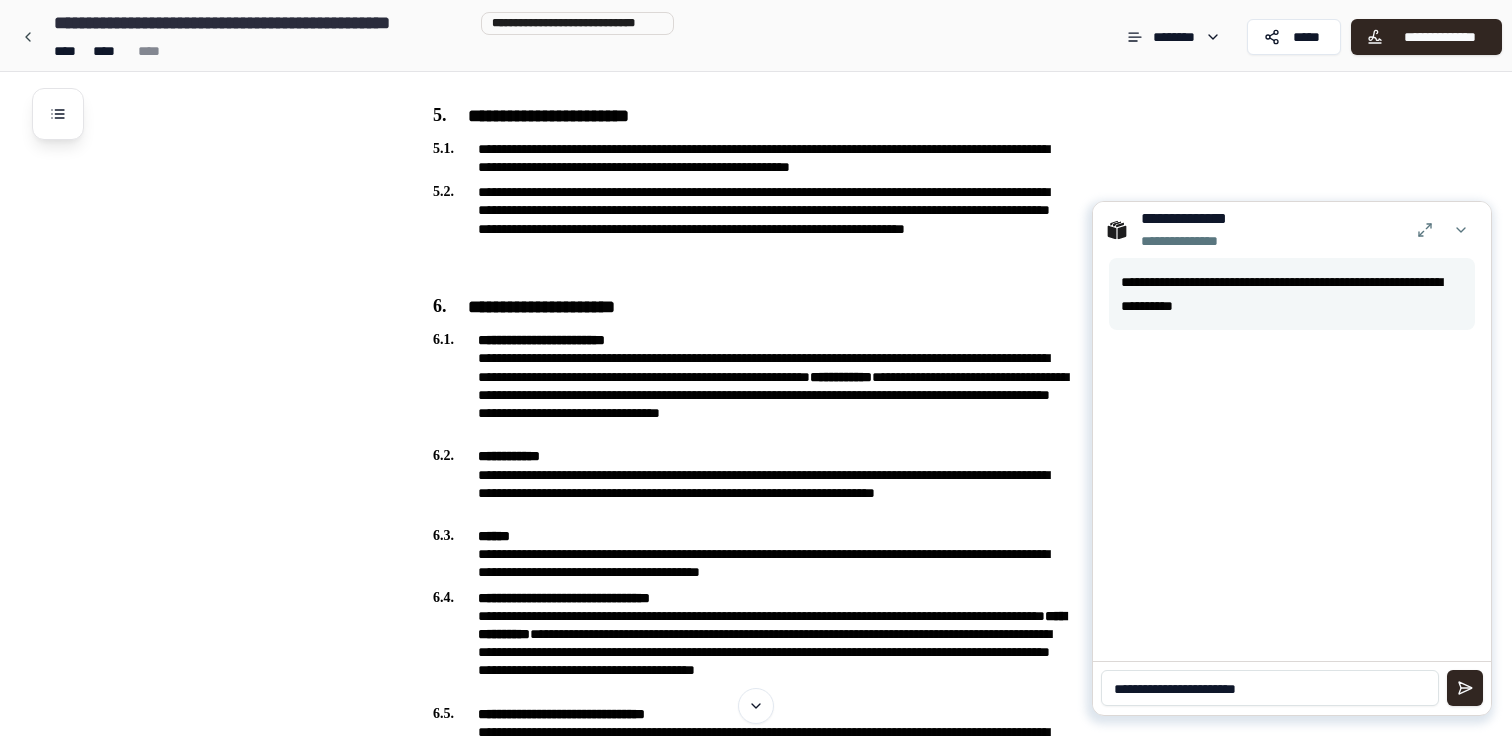 click on "**********" at bounding box center [1270, 688] 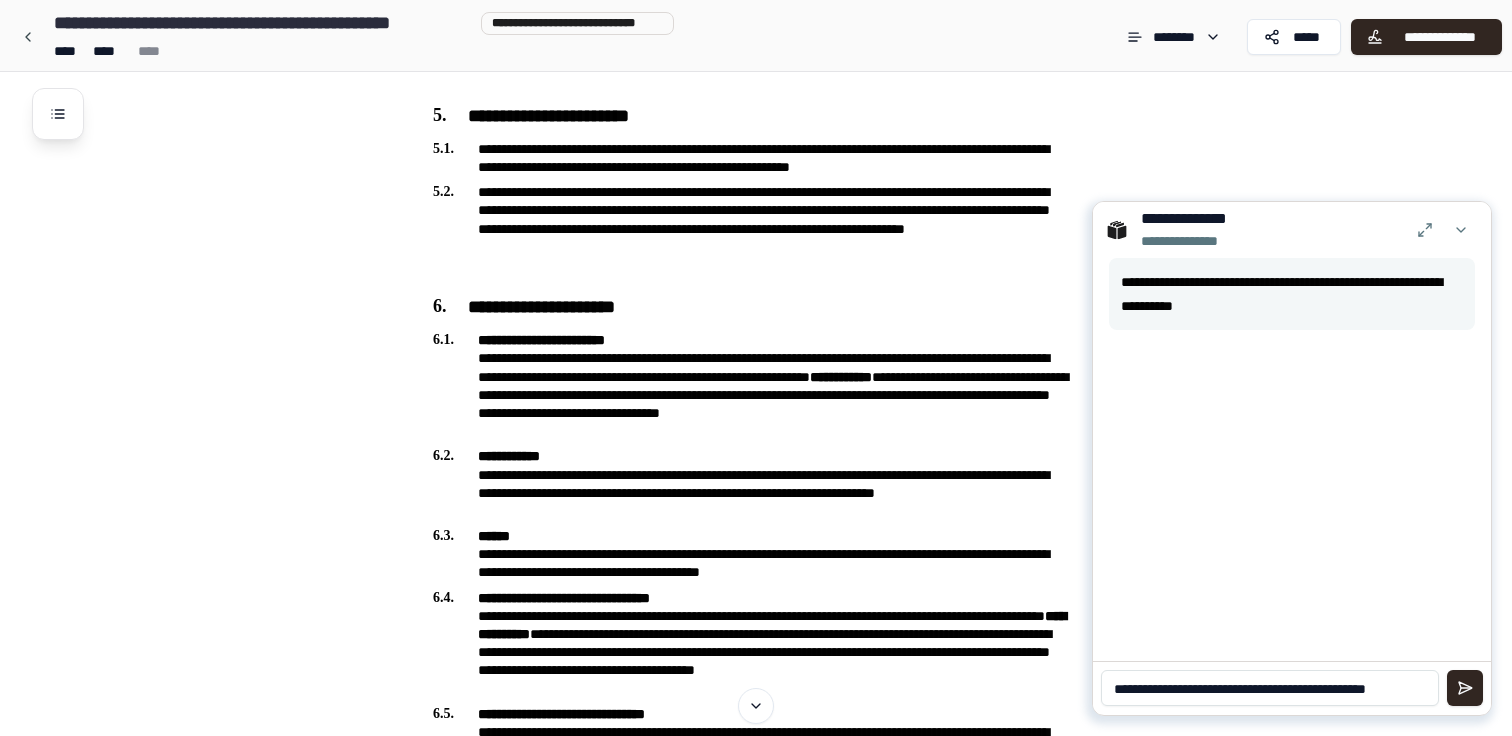 scroll, scrollTop: 0, scrollLeft: 0, axis: both 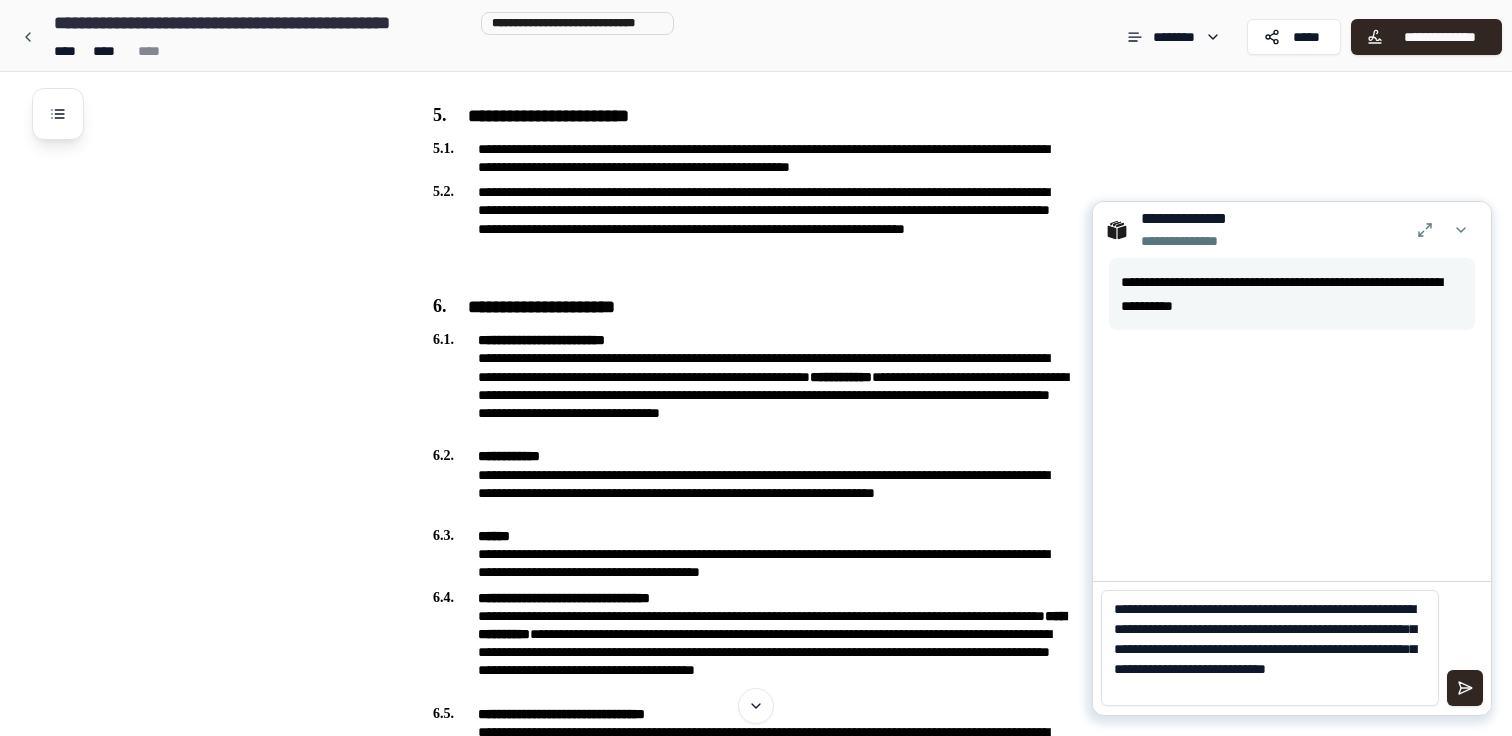 type on "**********" 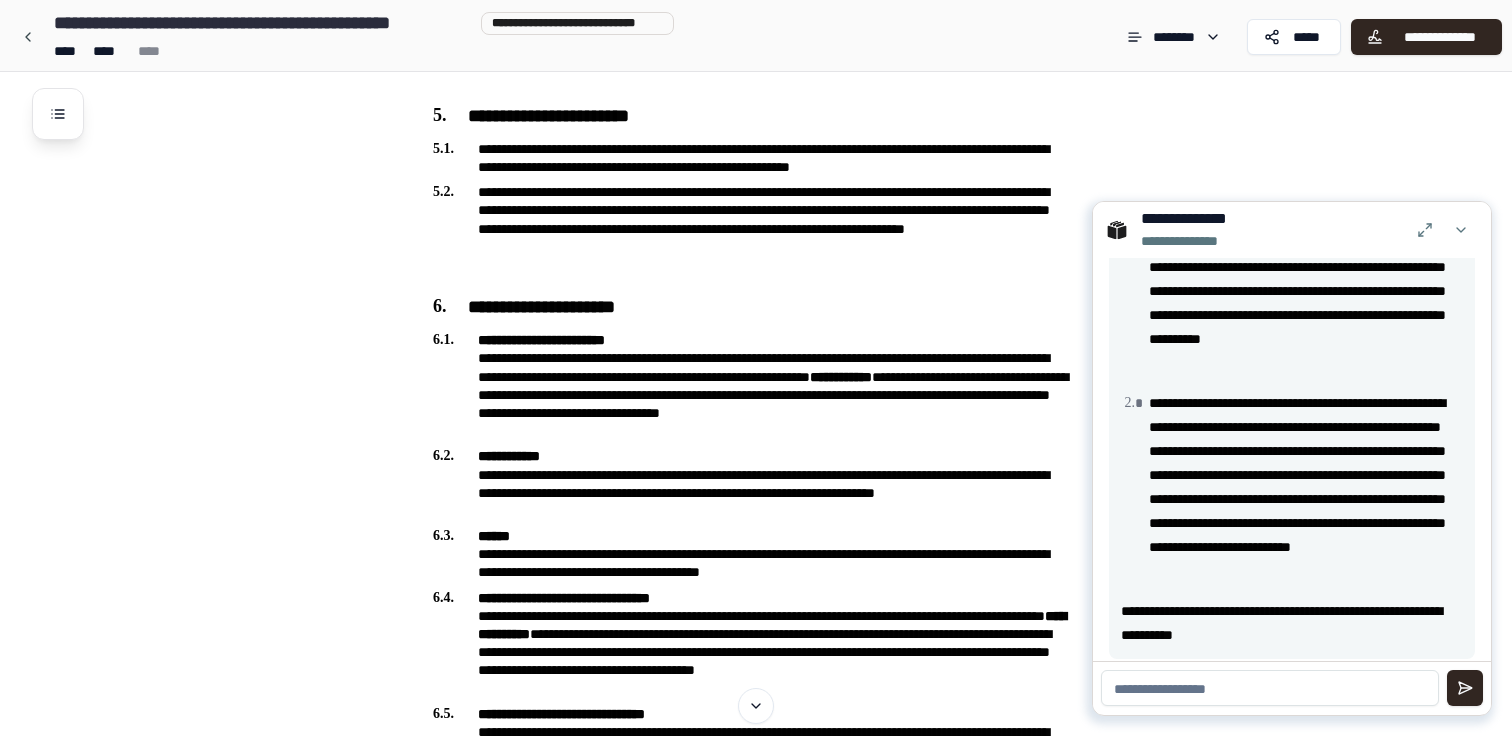 scroll, scrollTop: 350, scrollLeft: 0, axis: vertical 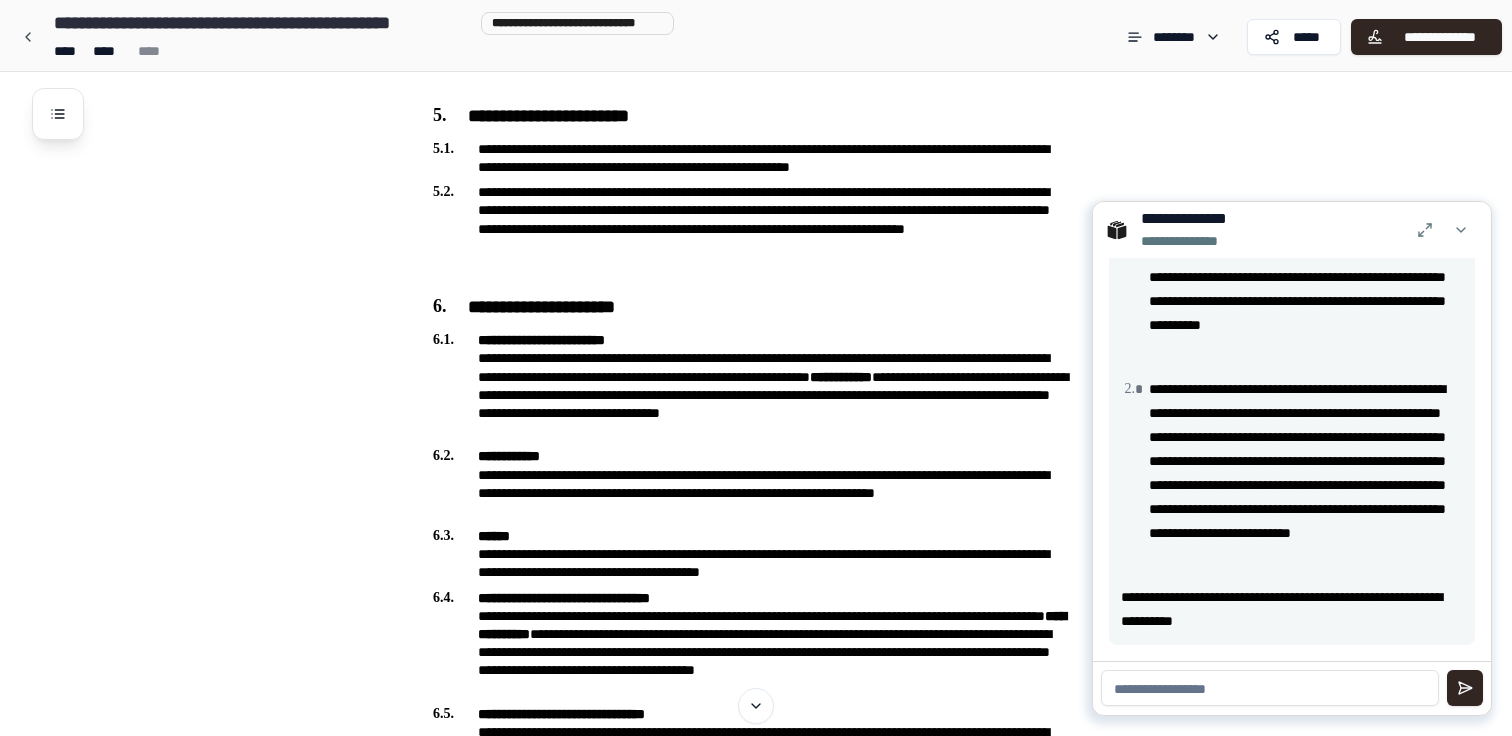 click at bounding box center [1270, 688] 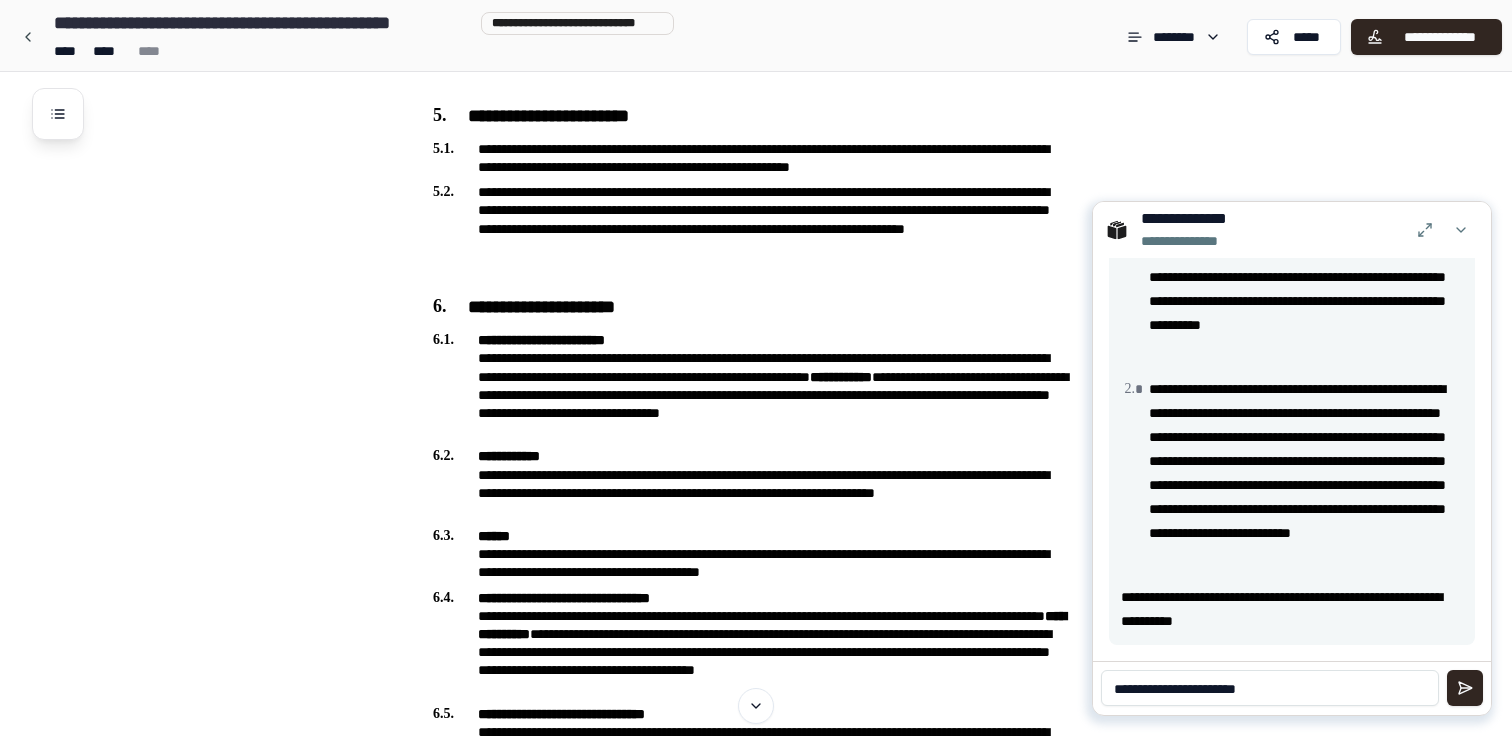 type on "**********" 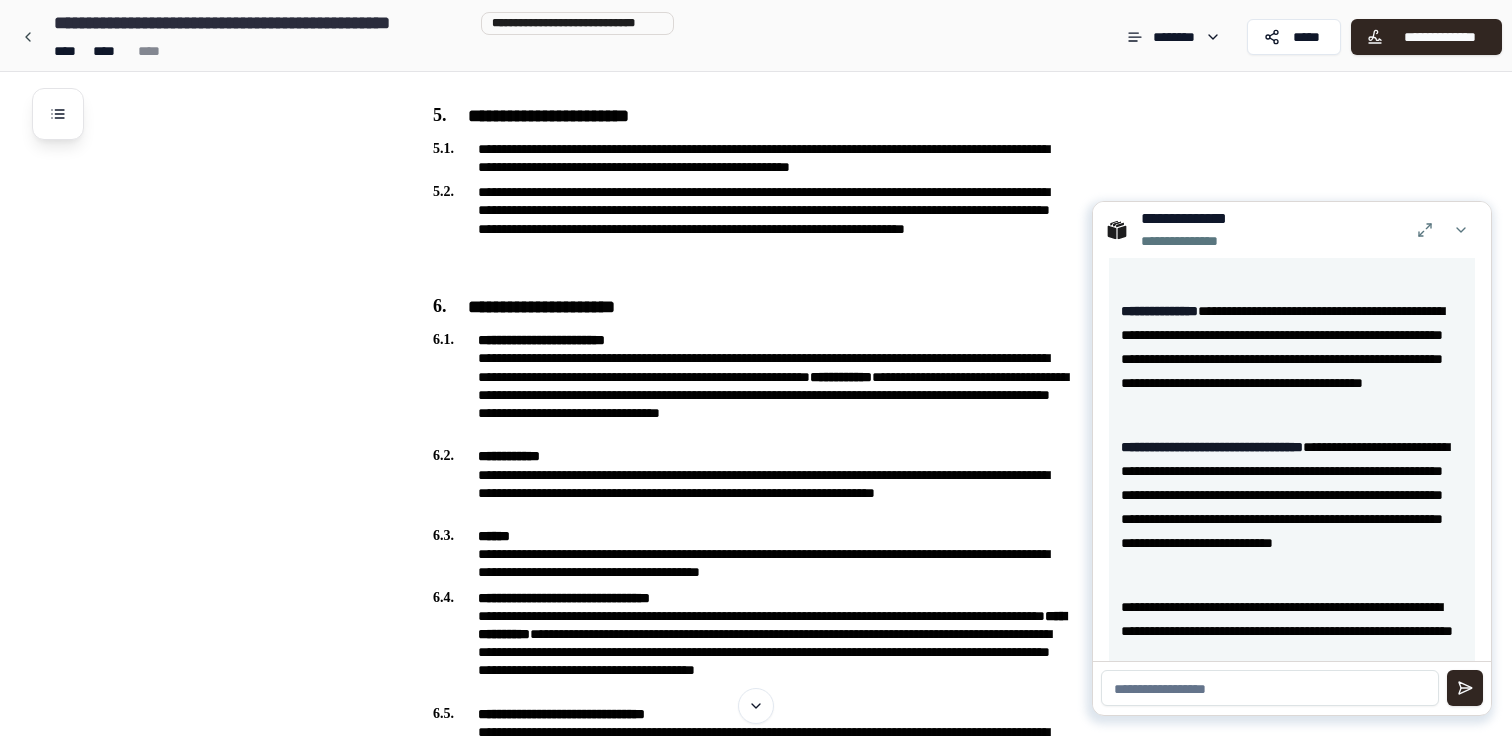 scroll, scrollTop: 851, scrollLeft: 0, axis: vertical 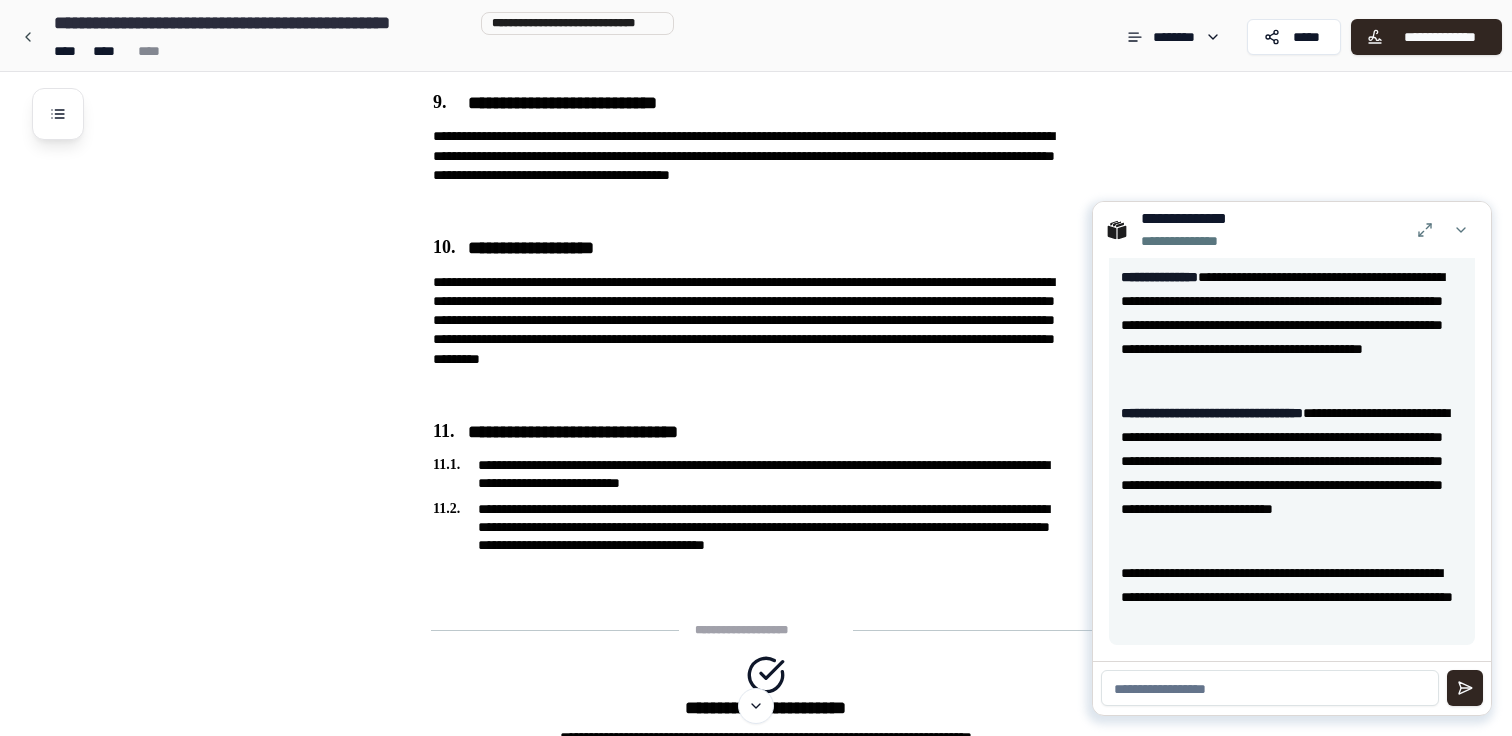 click at bounding box center (1270, 688) 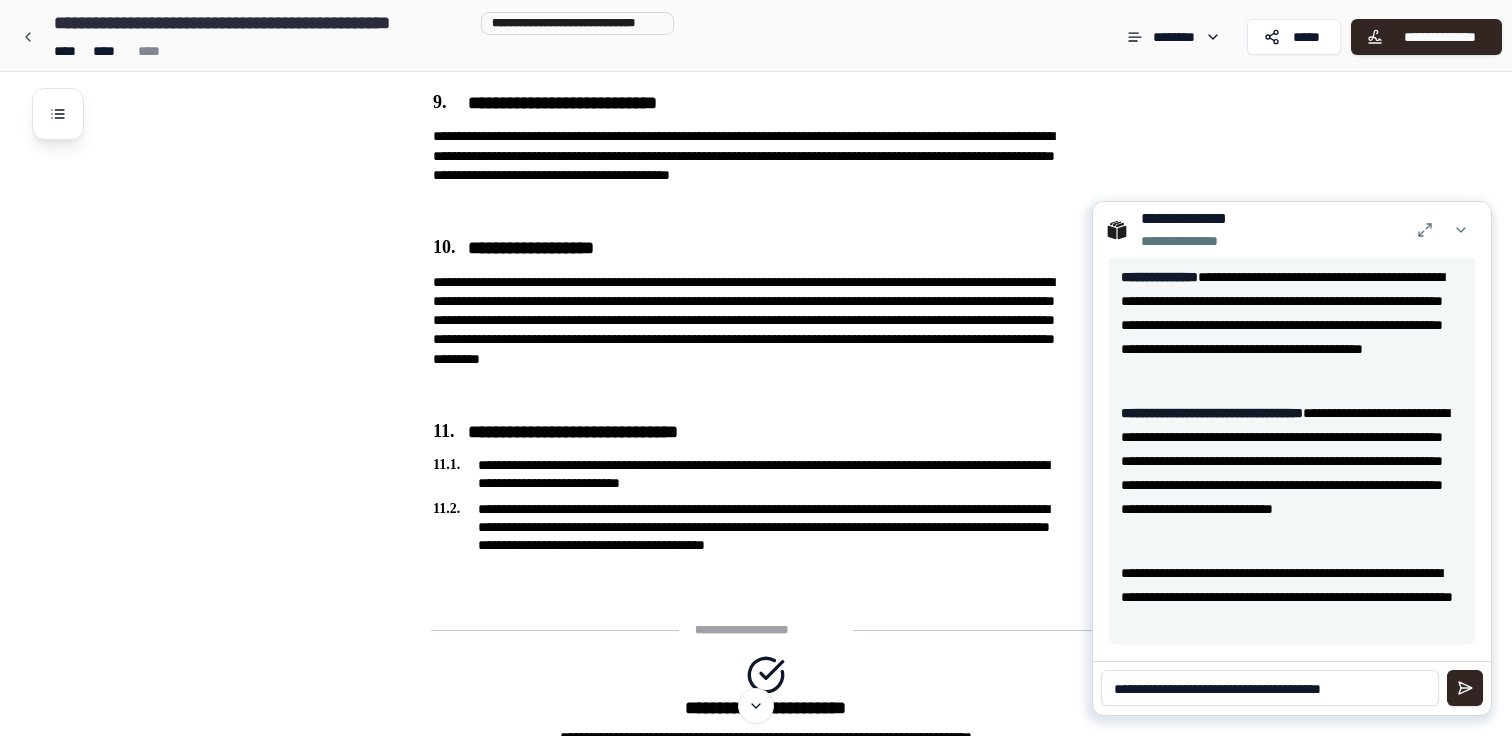 type on "**********" 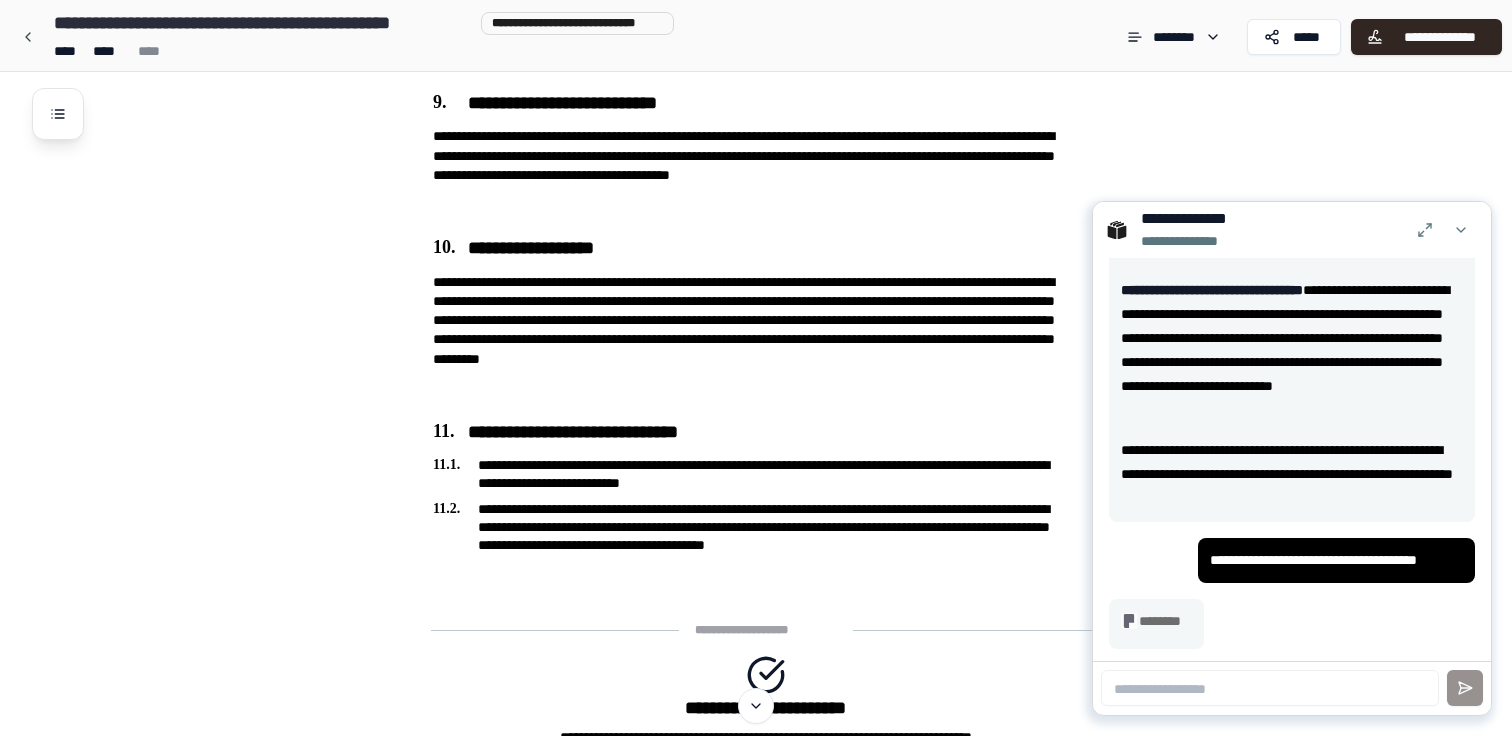scroll, scrollTop: 1007, scrollLeft: 0, axis: vertical 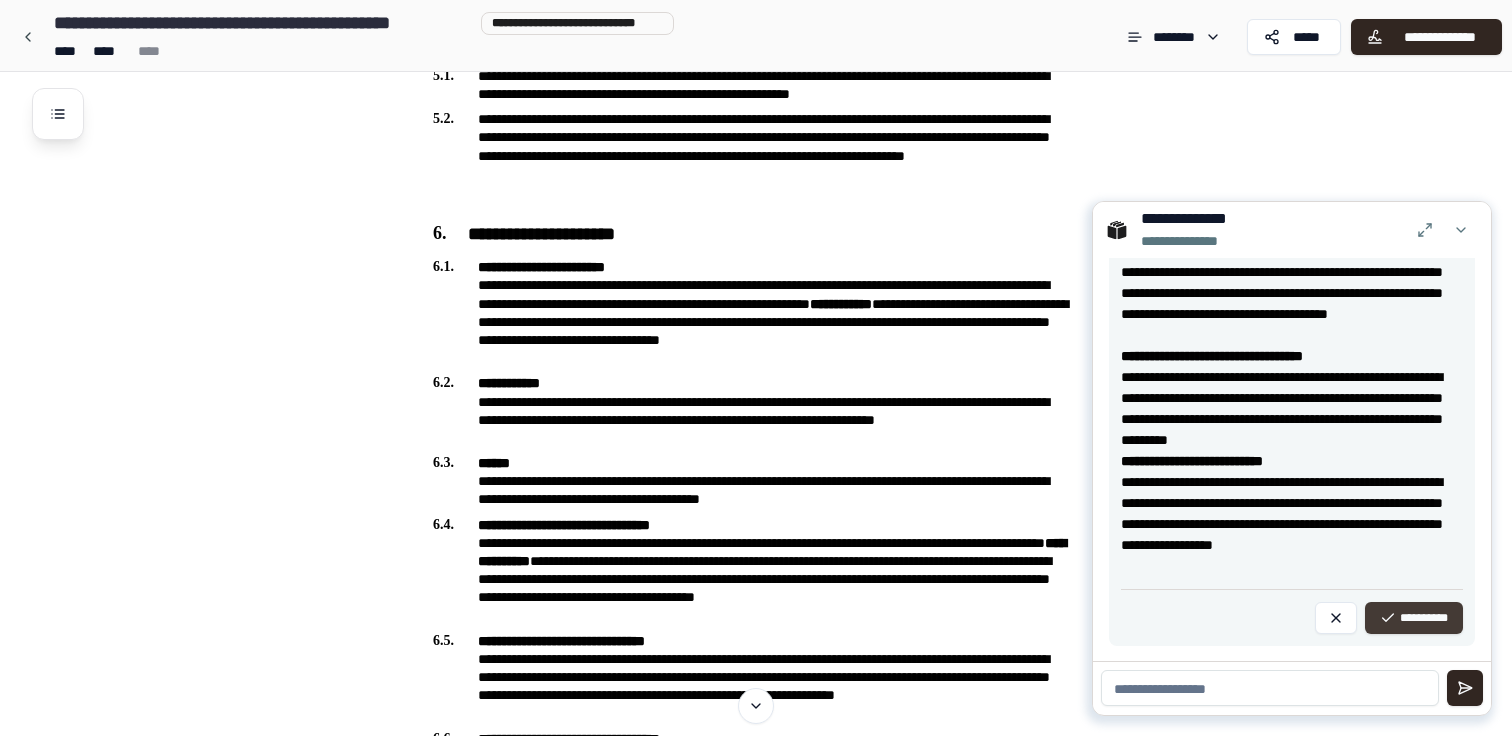 click on "**********" at bounding box center (1414, 618) 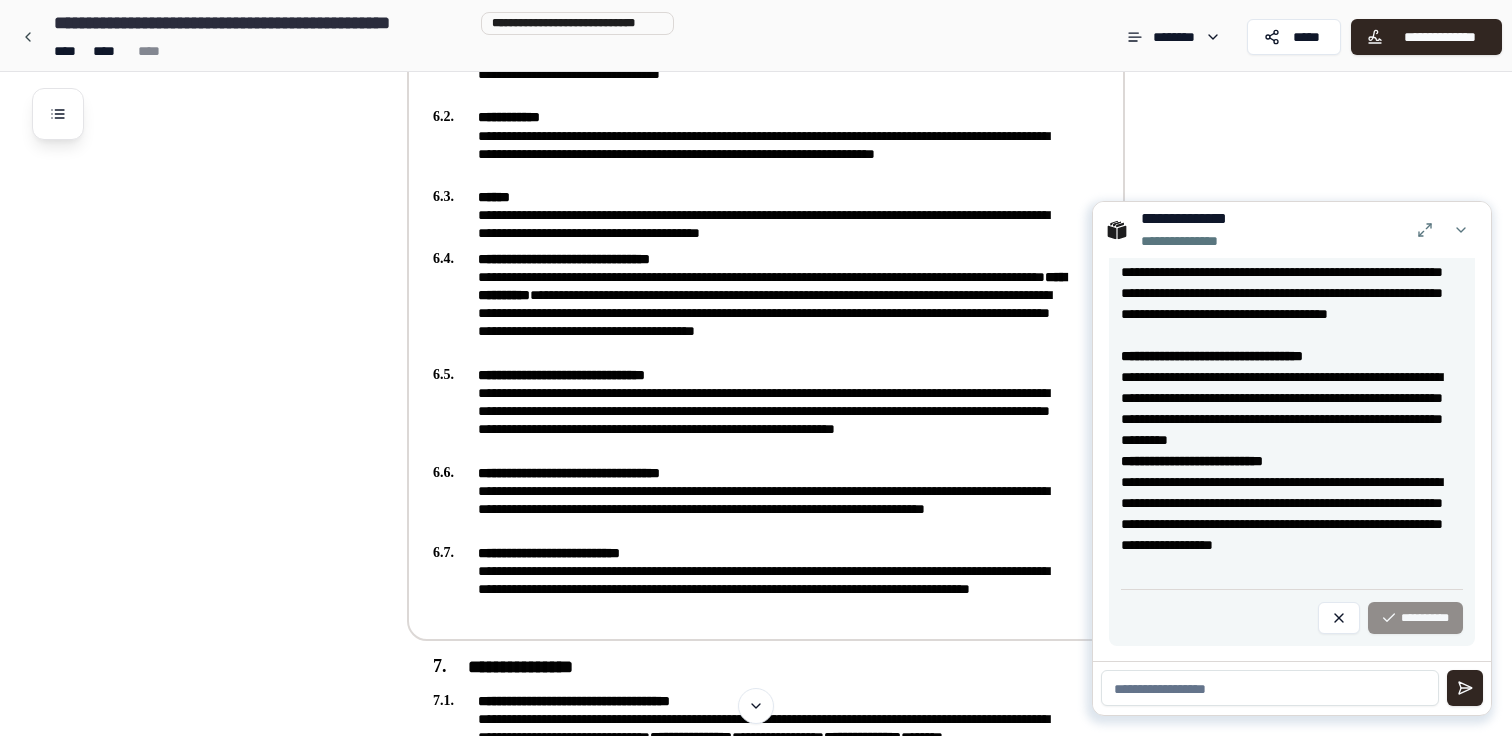 scroll, scrollTop: 1464, scrollLeft: 0, axis: vertical 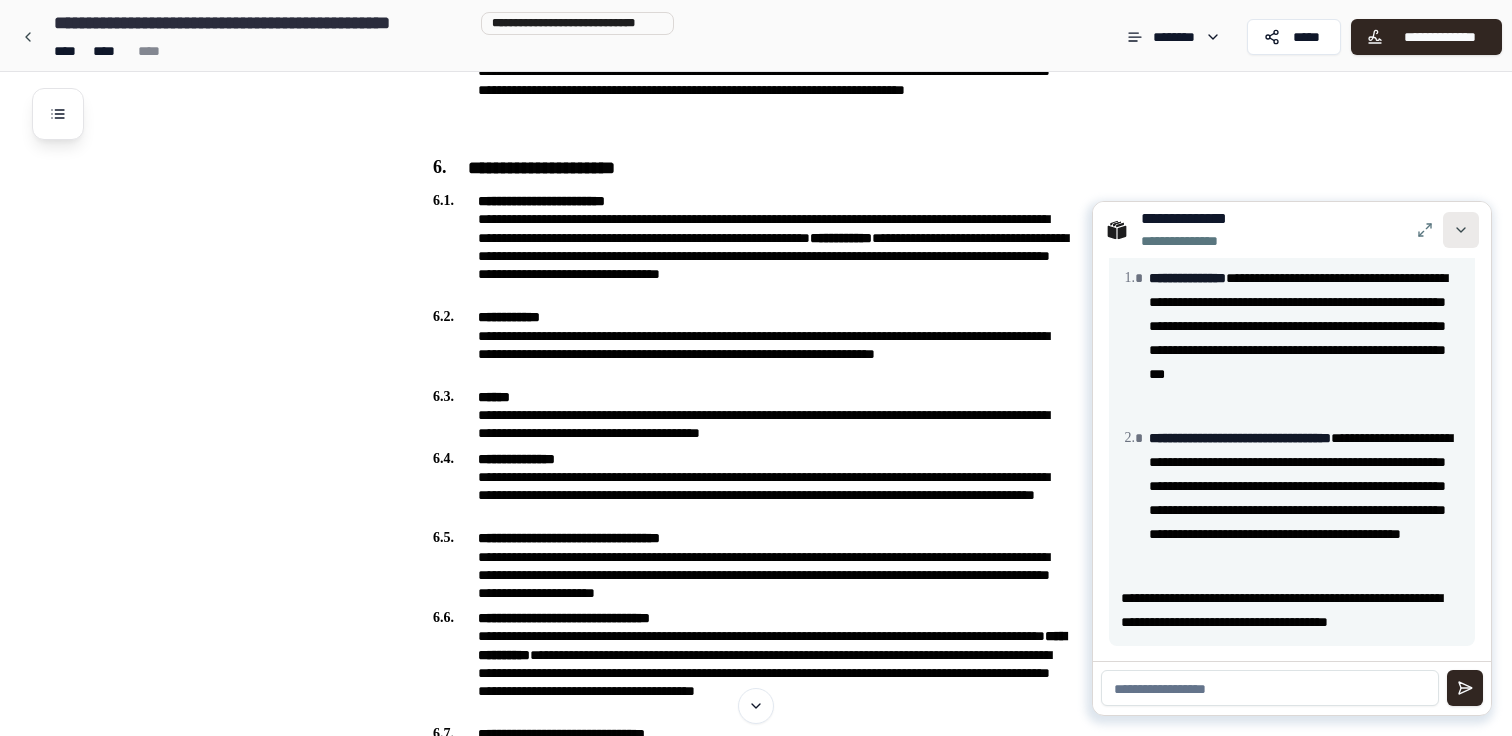 click at bounding box center (1461, 230) 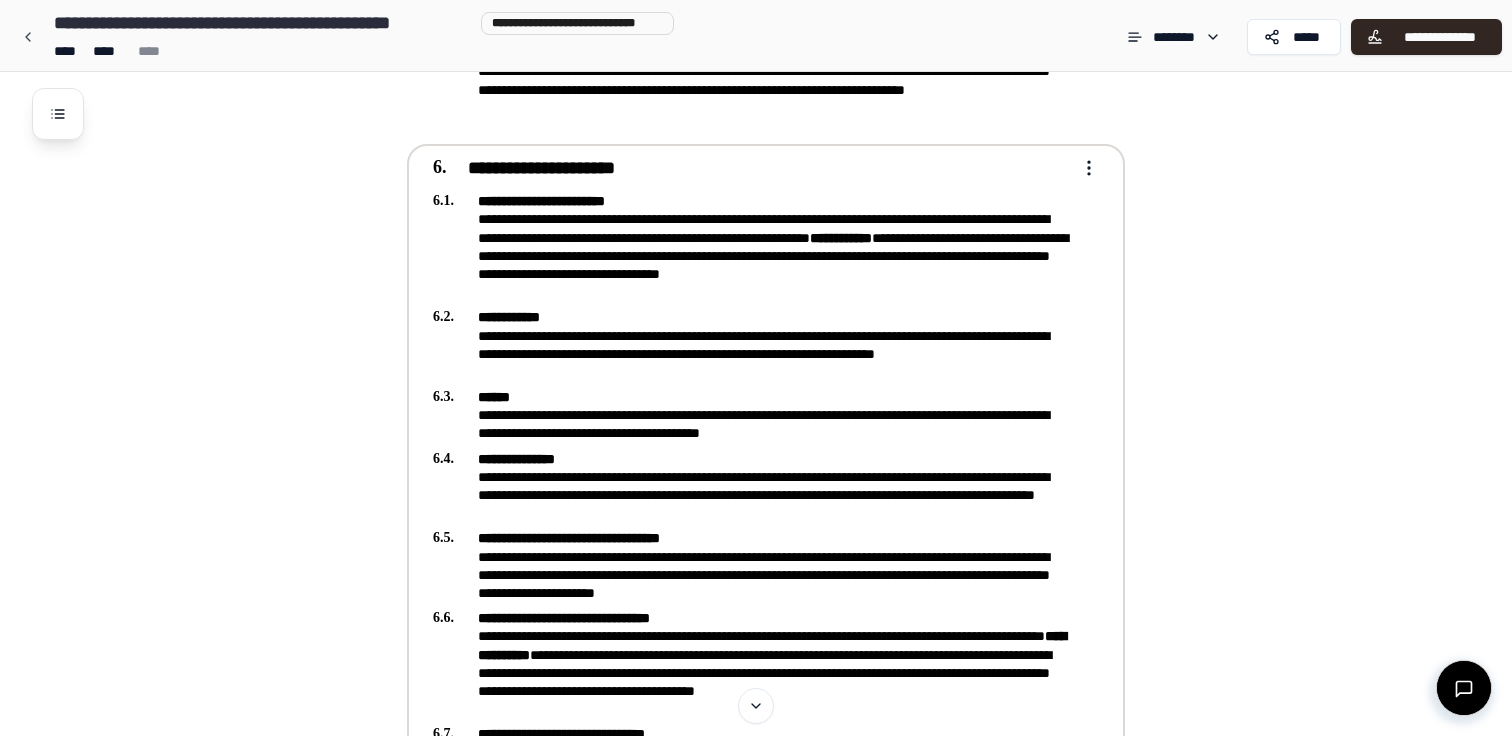 click on "**********" at bounding box center (756, 764) 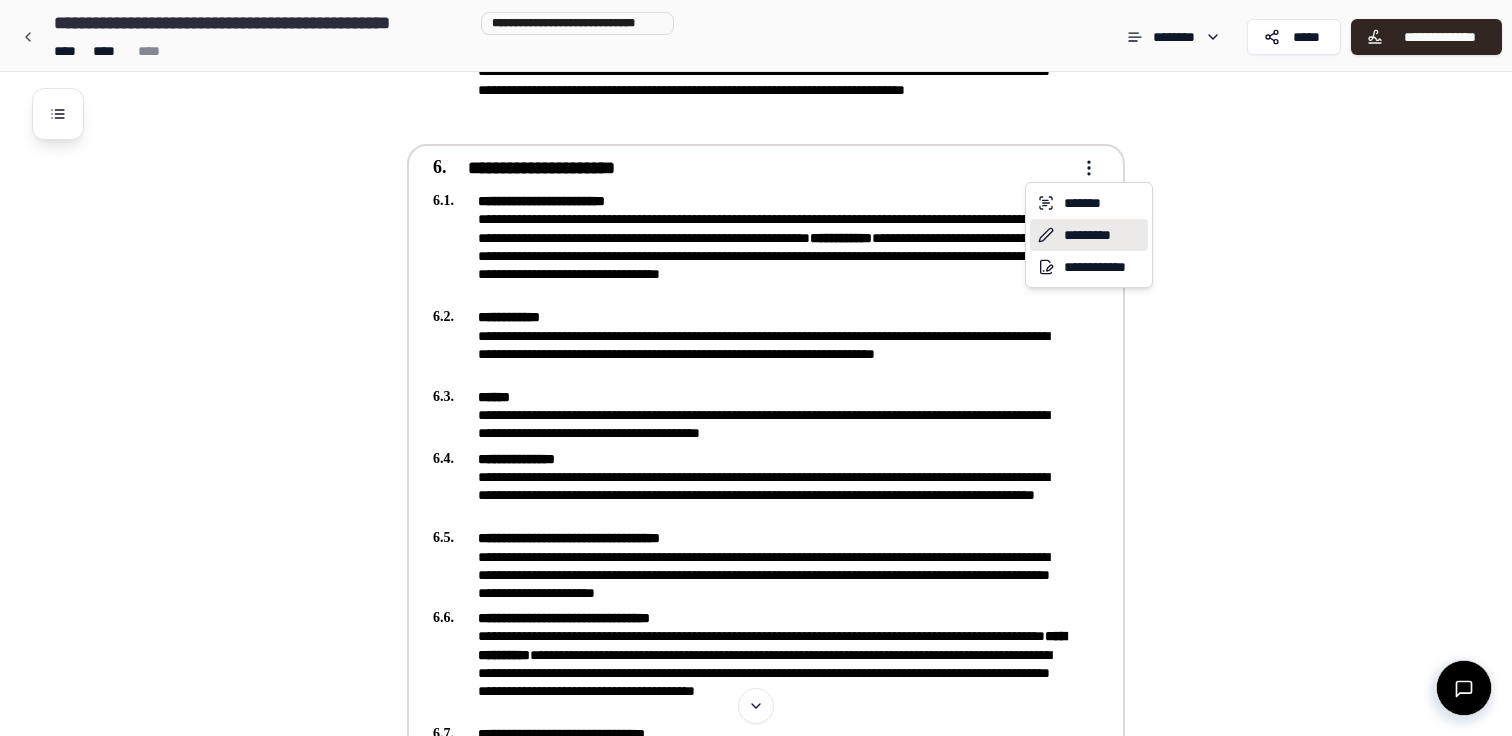 click on "*********" at bounding box center (1089, 235) 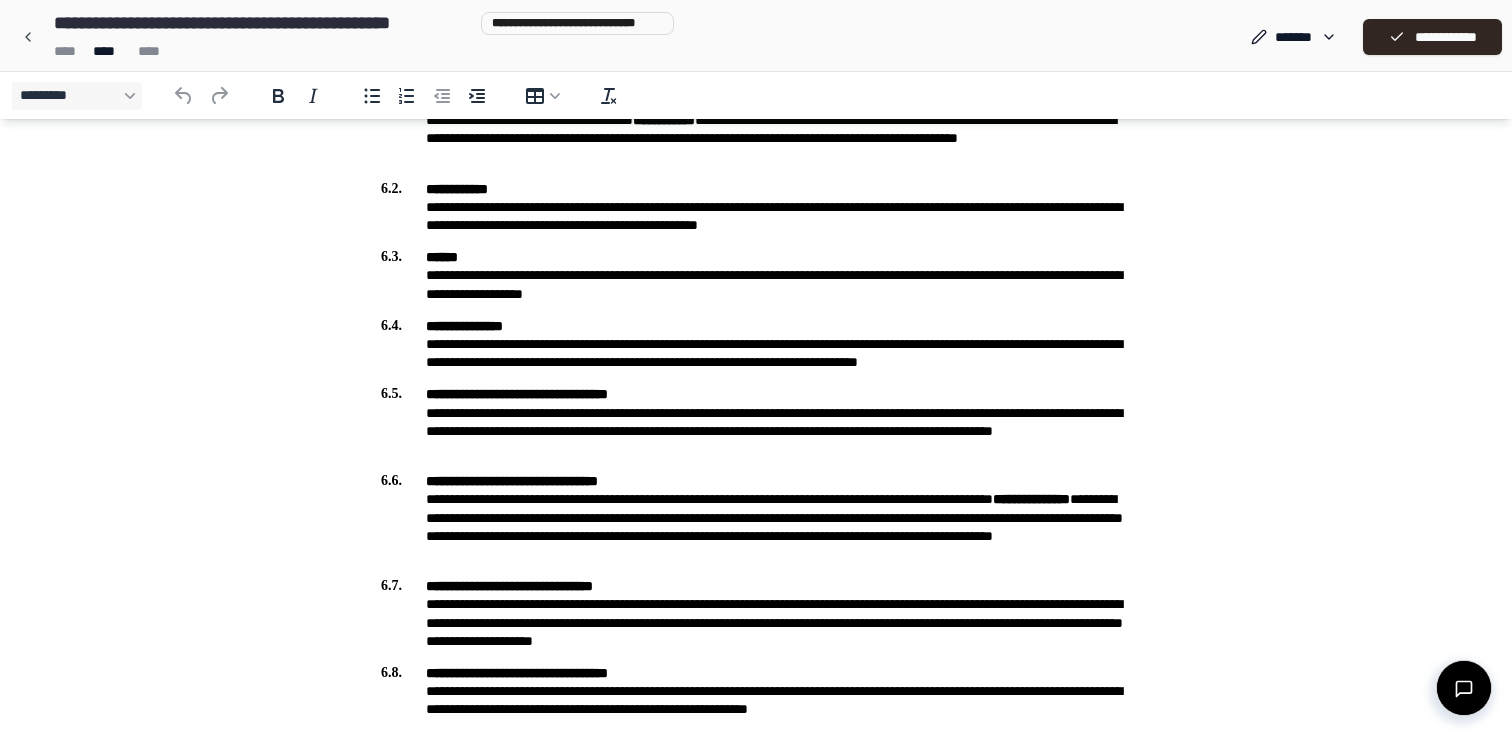 scroll, scrollTop: 1315, scrollLeft: 0, axis: vertical 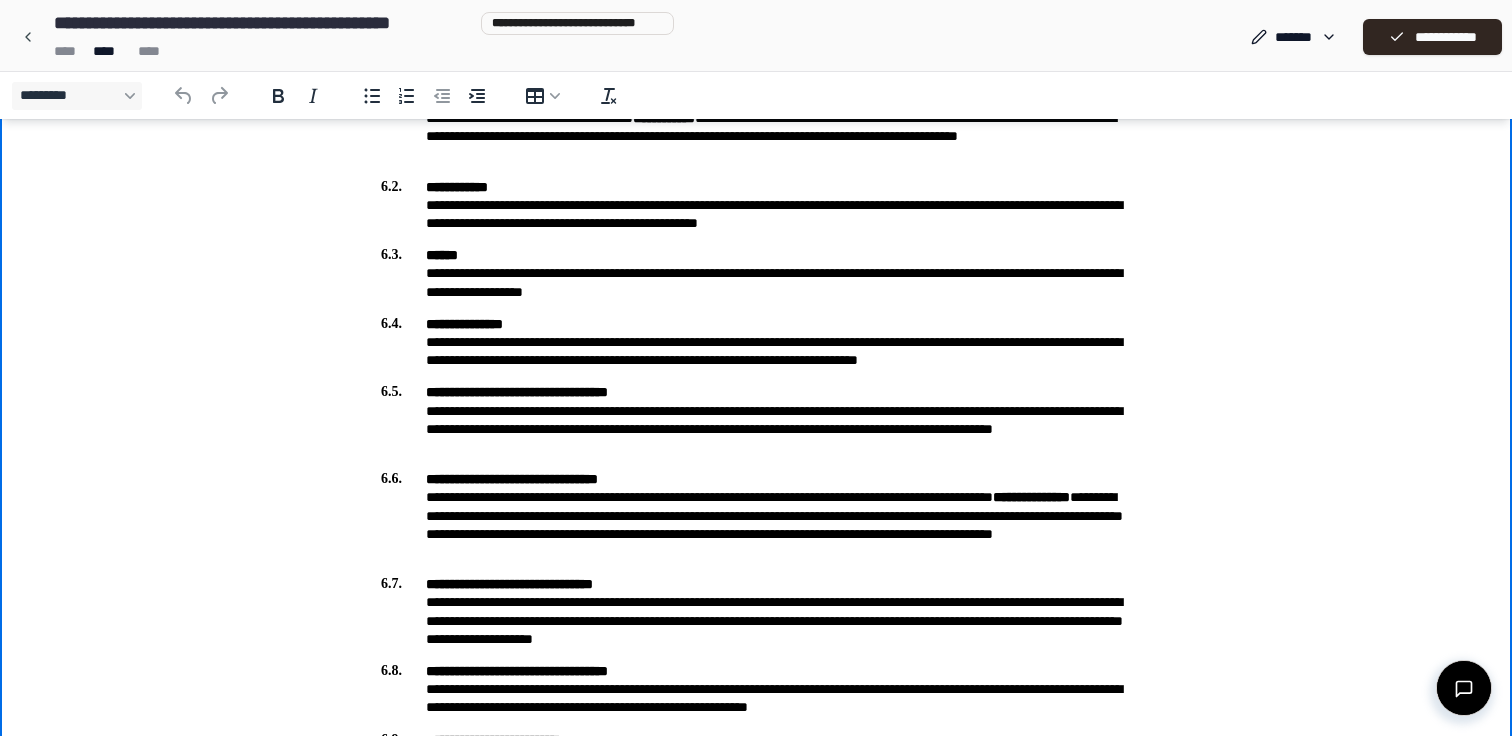 click on "**********" at bounding box center [756, 342] 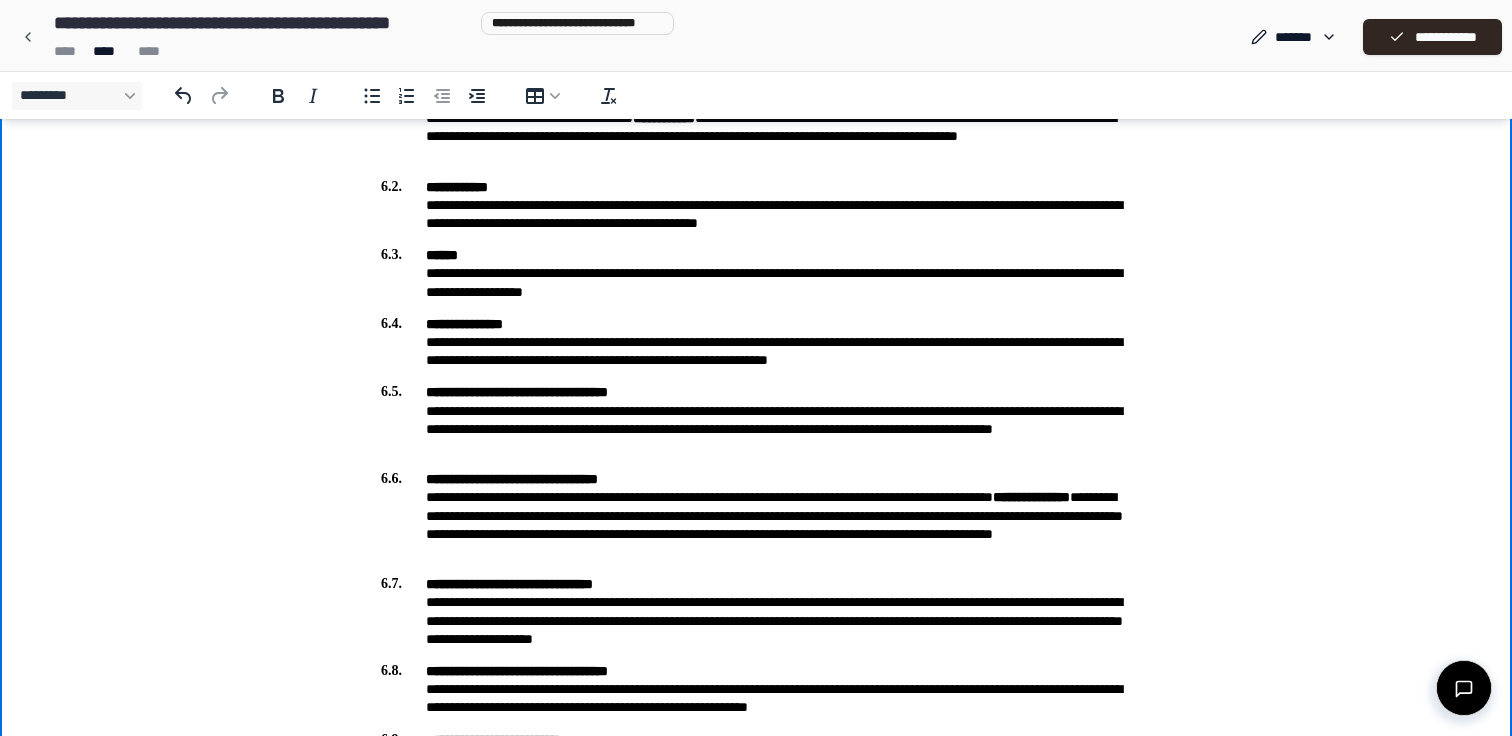 click on "**********" at bounding box center [756, 342] 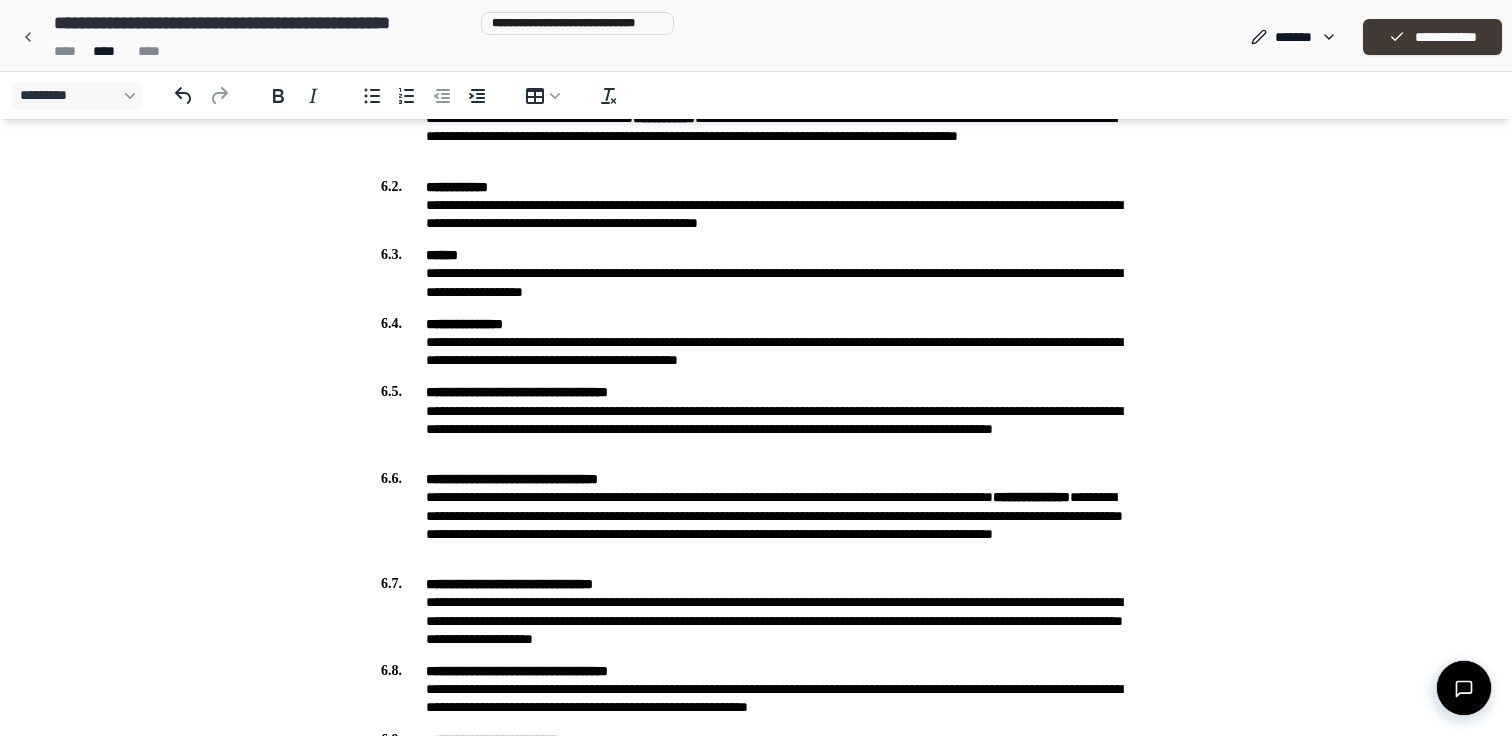 click on "**********" at bounding box center (1432, 37) 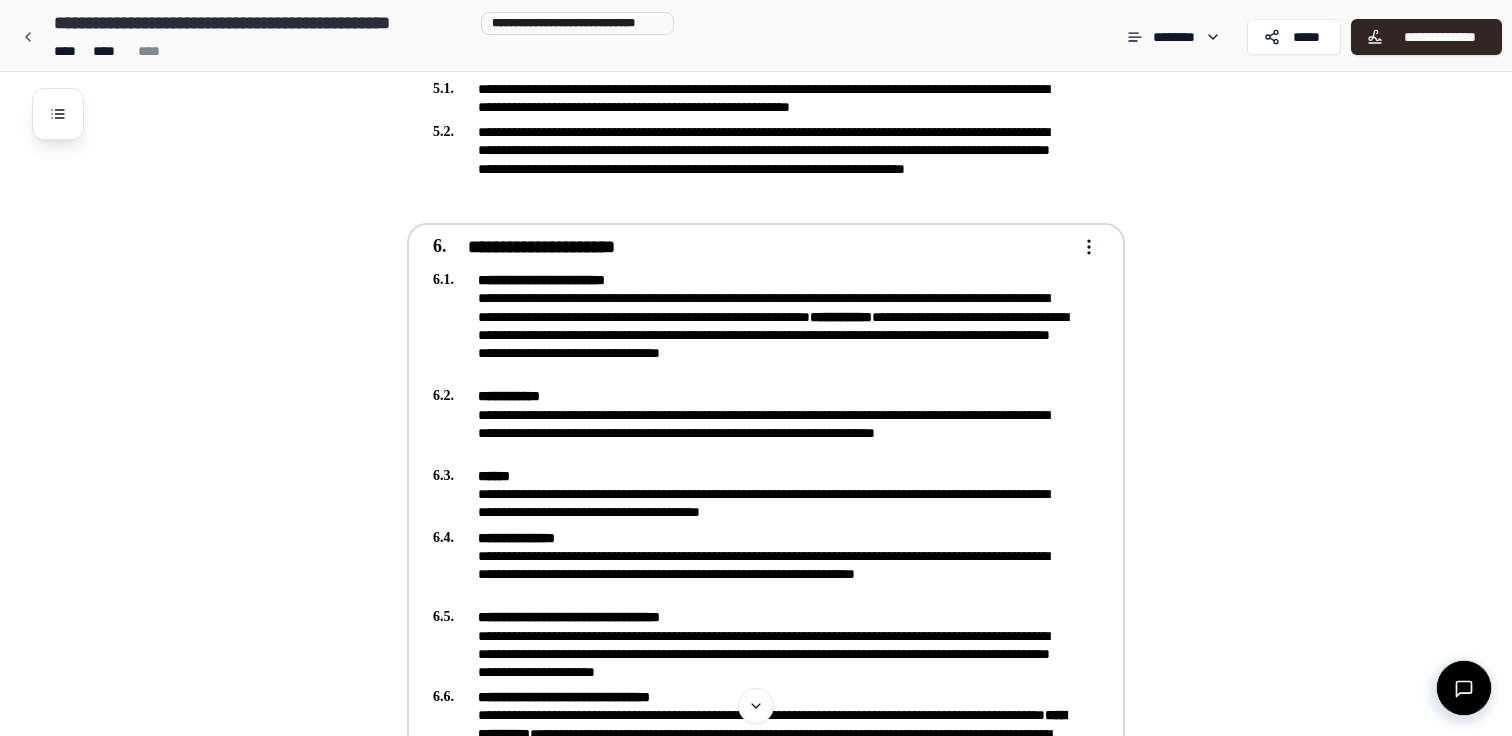 scroll, scrollTop: 1219, scrollLeft: 0, axis: vertical 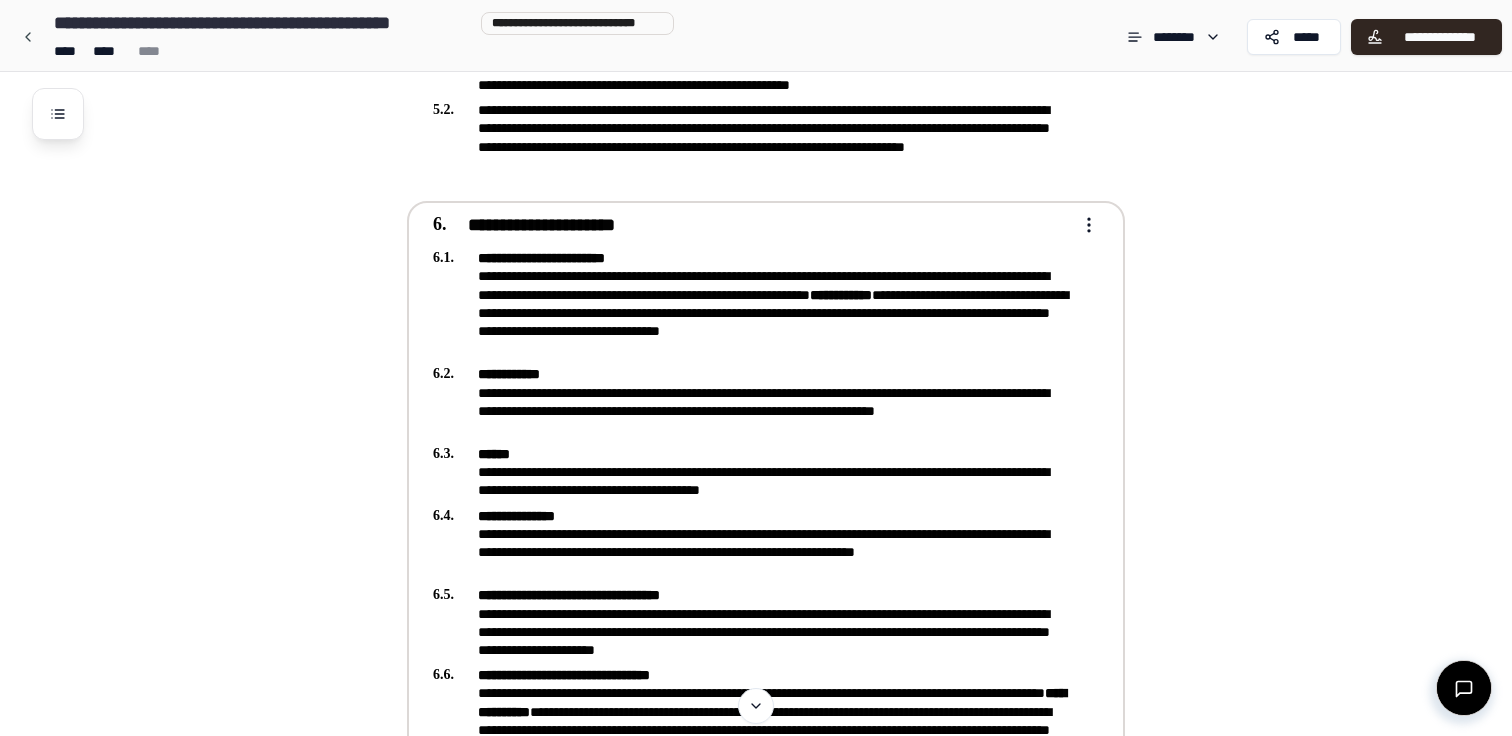 click on "**********" at bounding box center [756, 821] 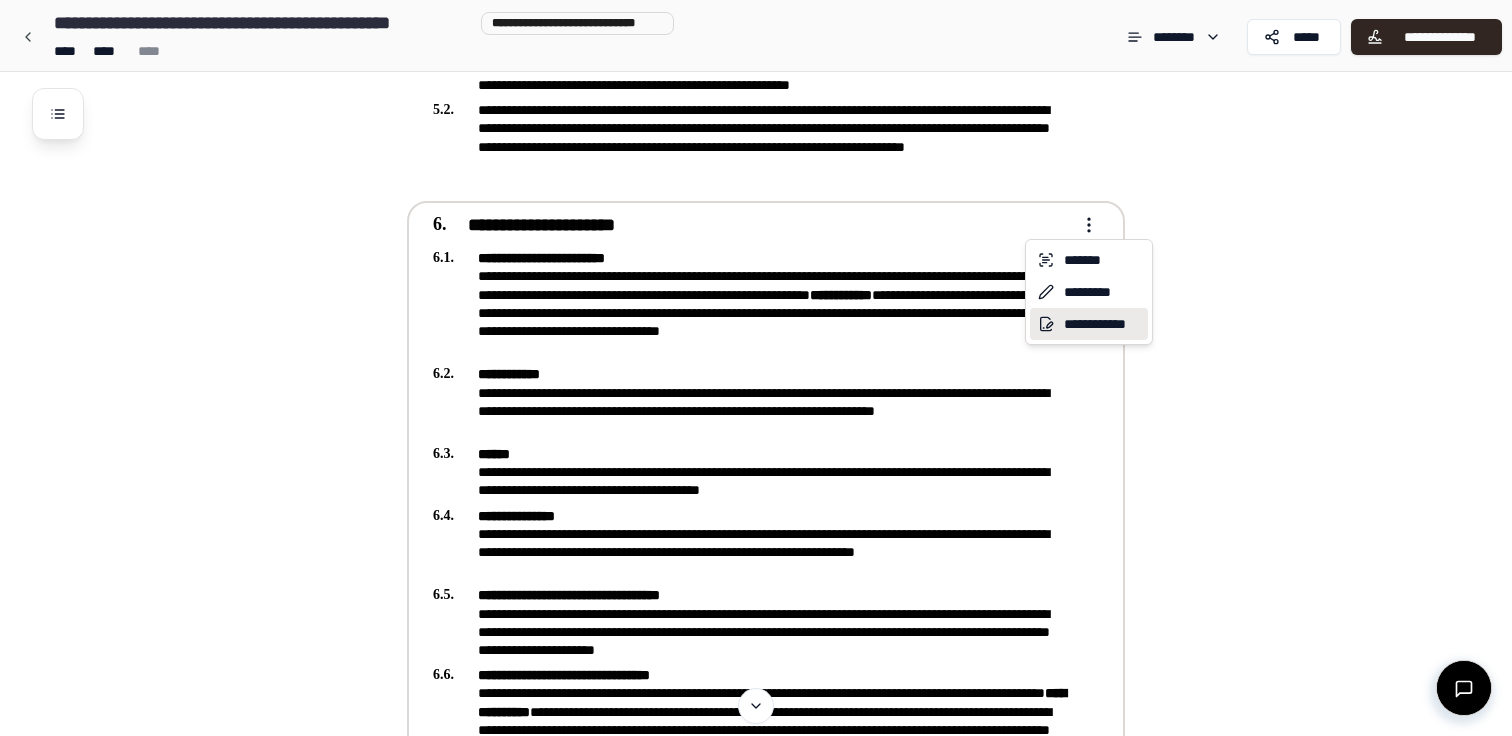 click on "**********" at bounding box center [1089, 324] 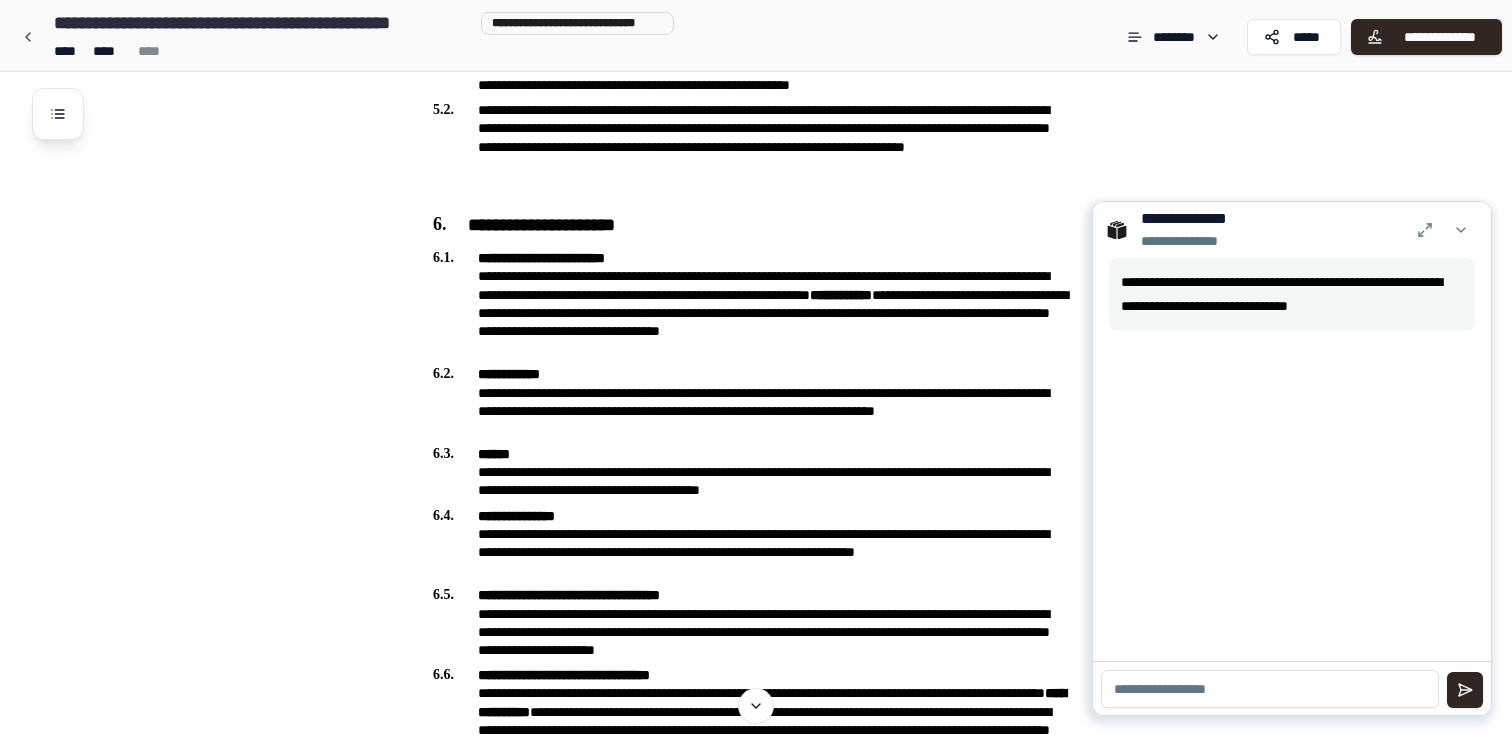 click at bounding box center (1270, 689) 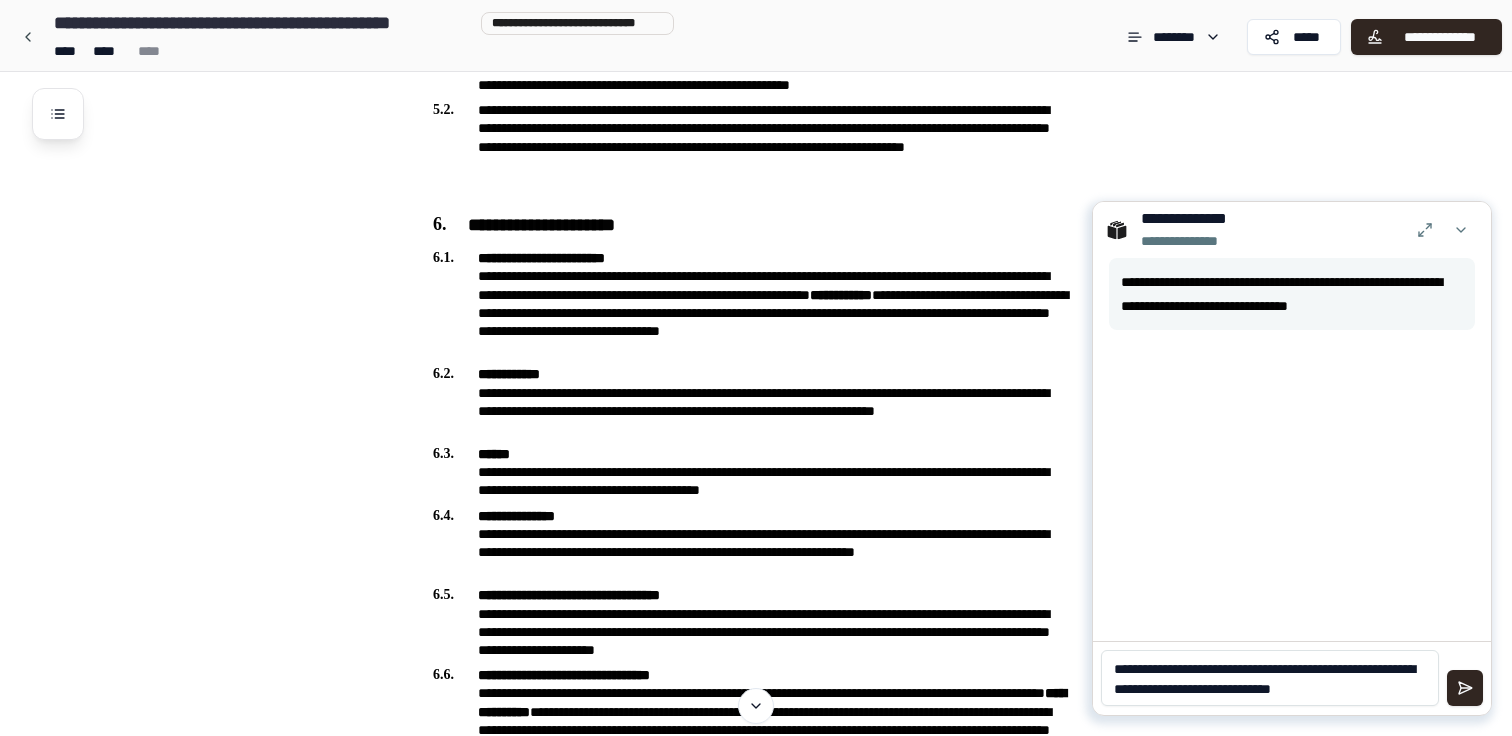 scroll, scrollTop: 0, scrollLeft: 0, axis: both 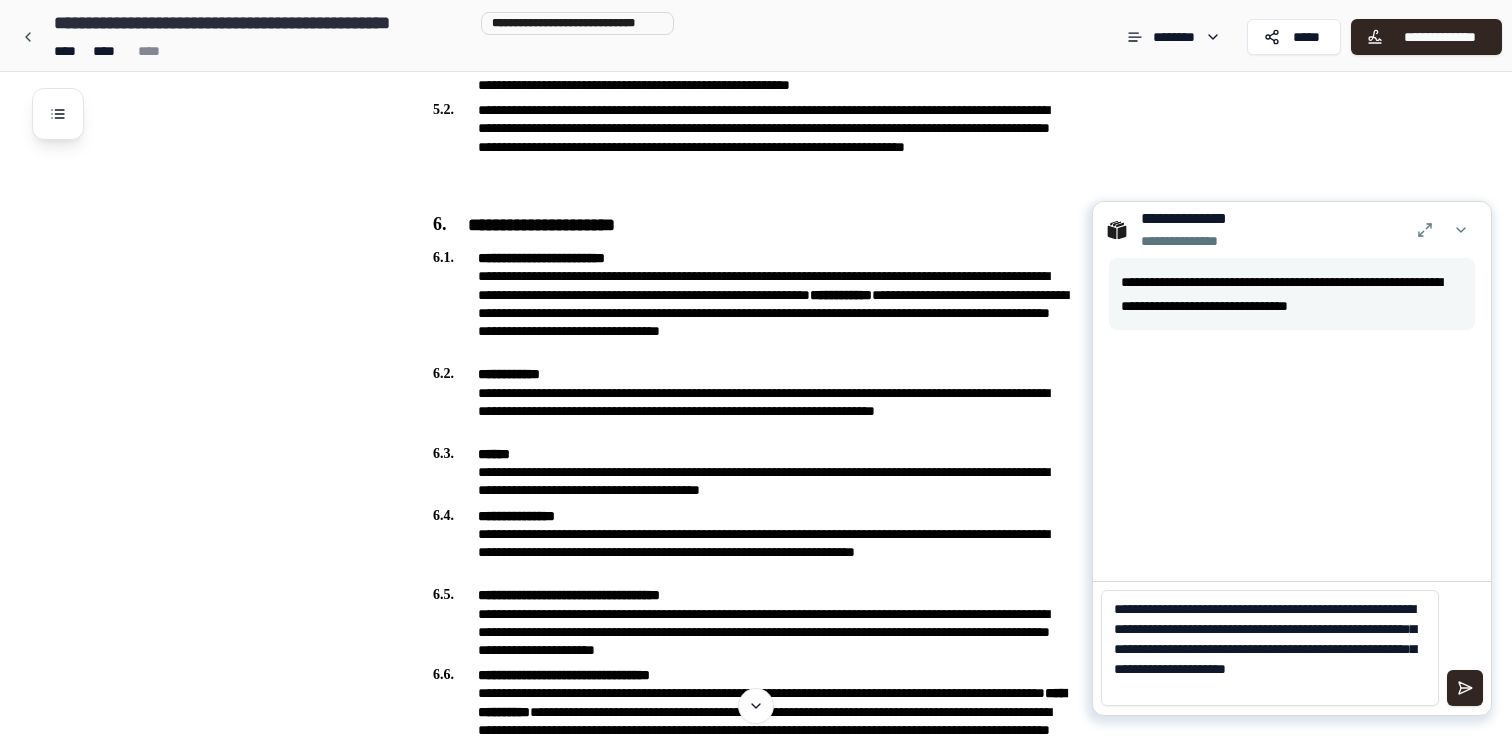 type on "**********" 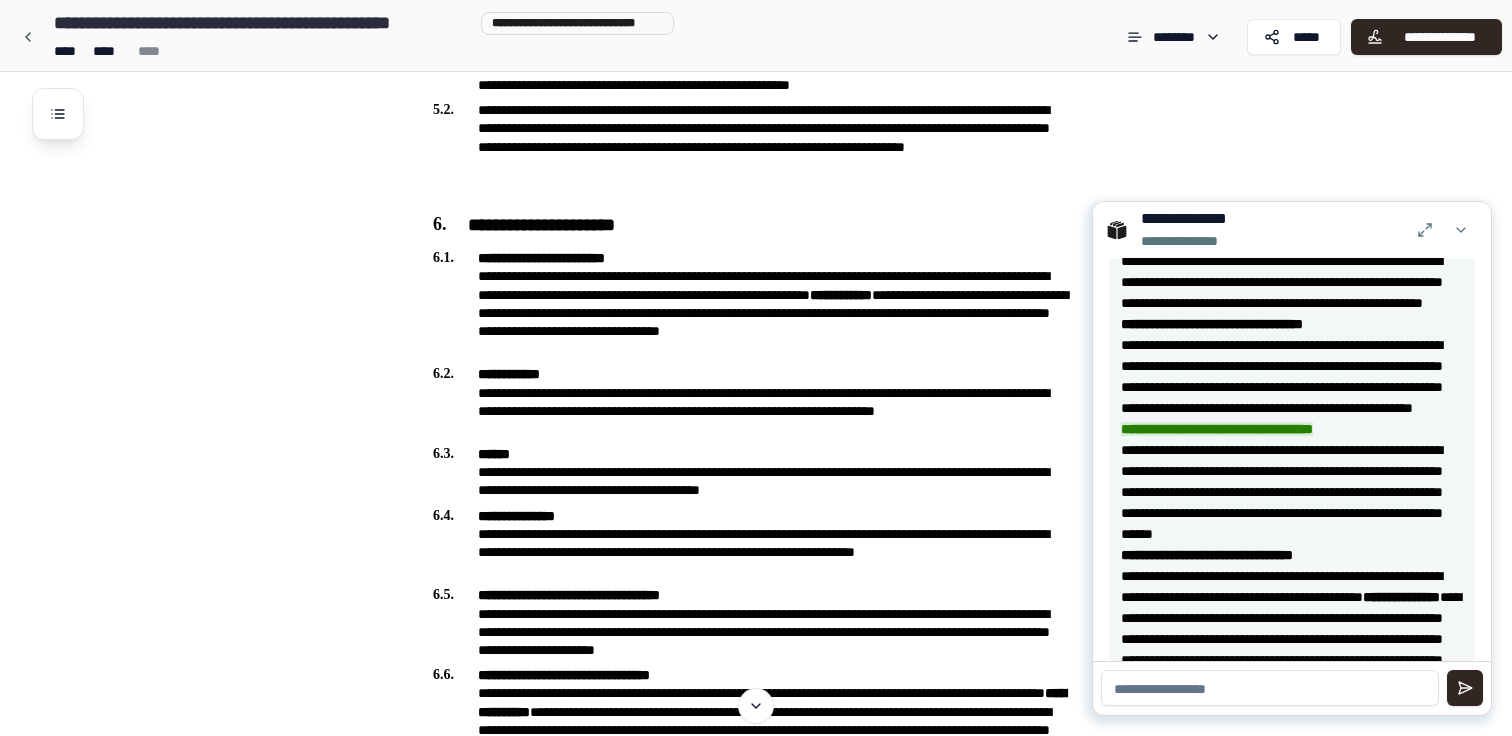 scroll, scrollTop: 1504, scrollLeft: 0, axis: vertical 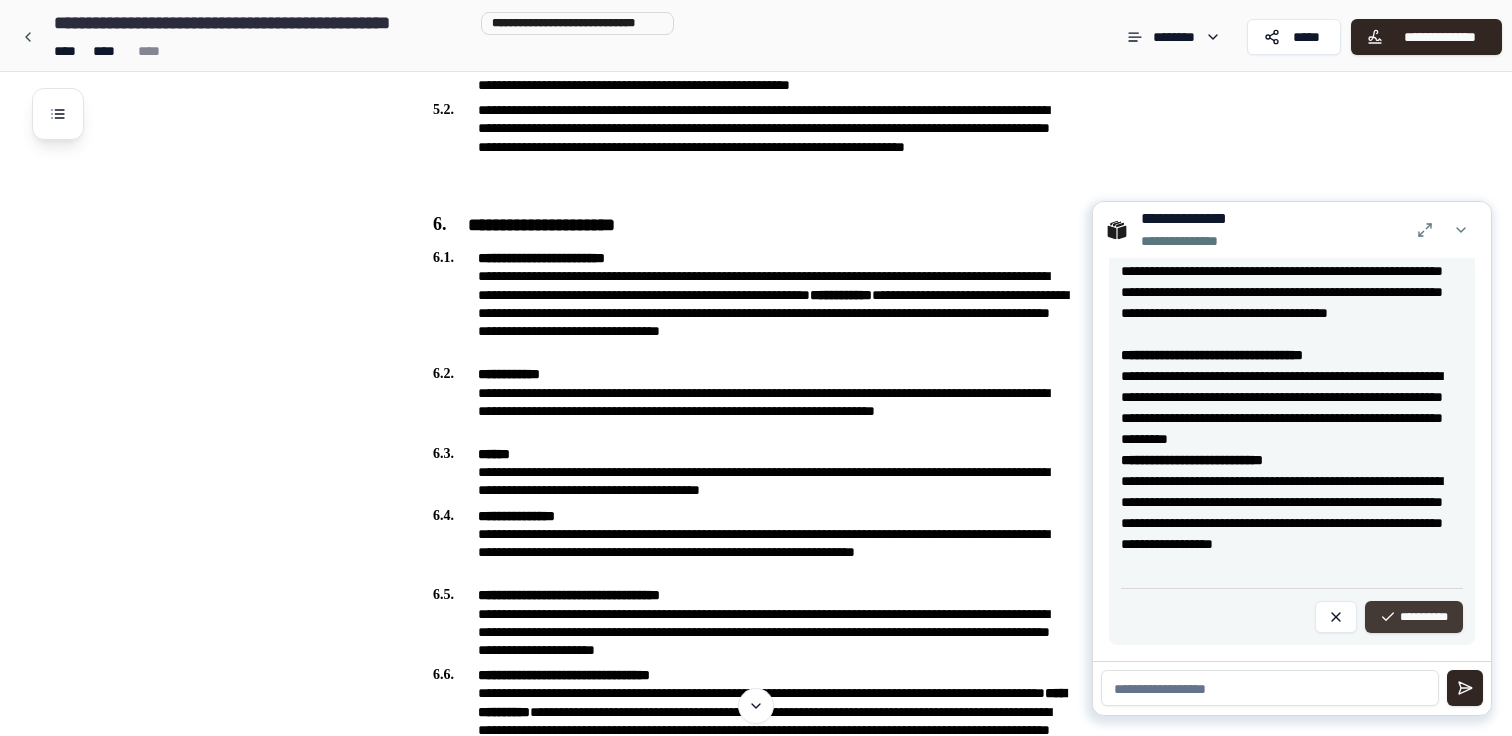 click on "**********" at bounding box center (1414, 617) 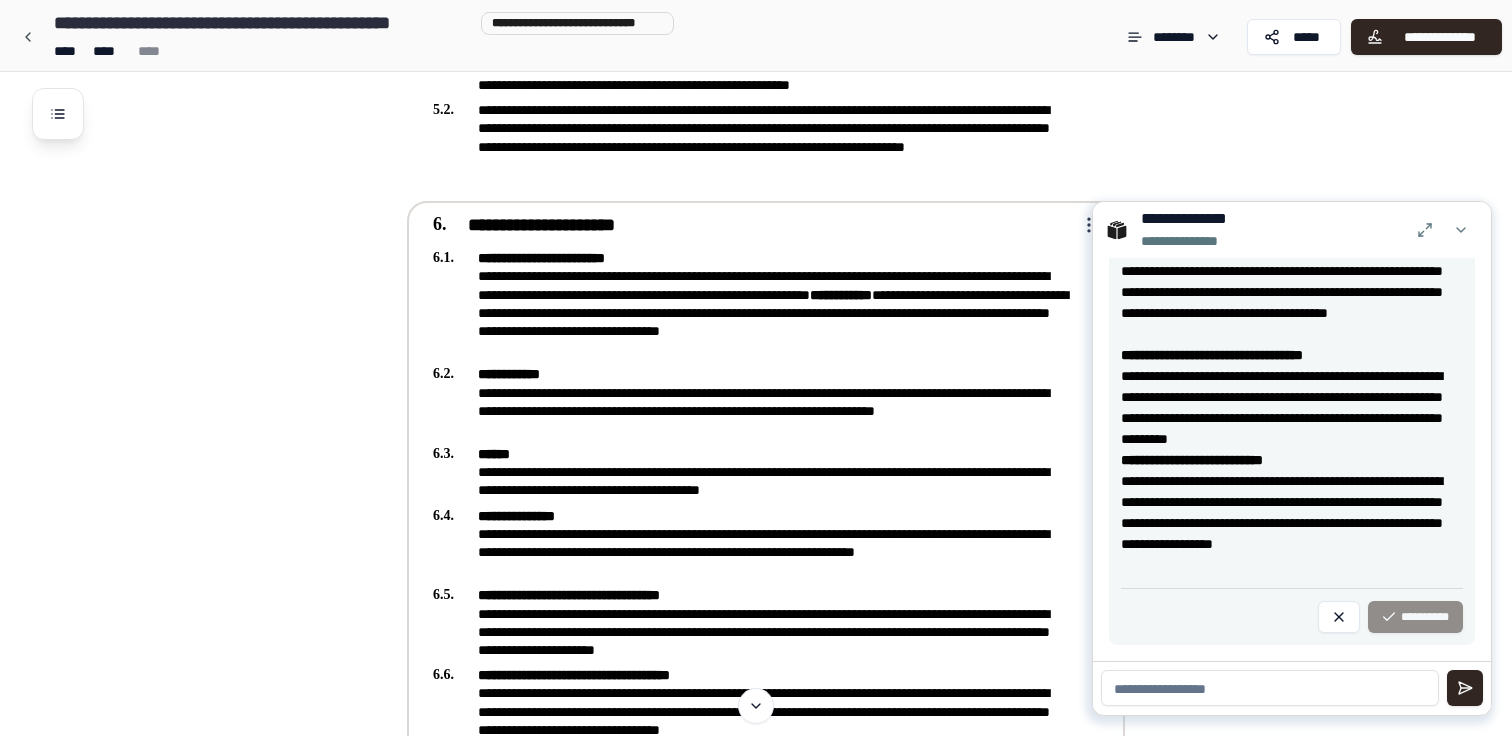 scroll, scrollTop: 77, scrollLeft: 0, axis: vertical 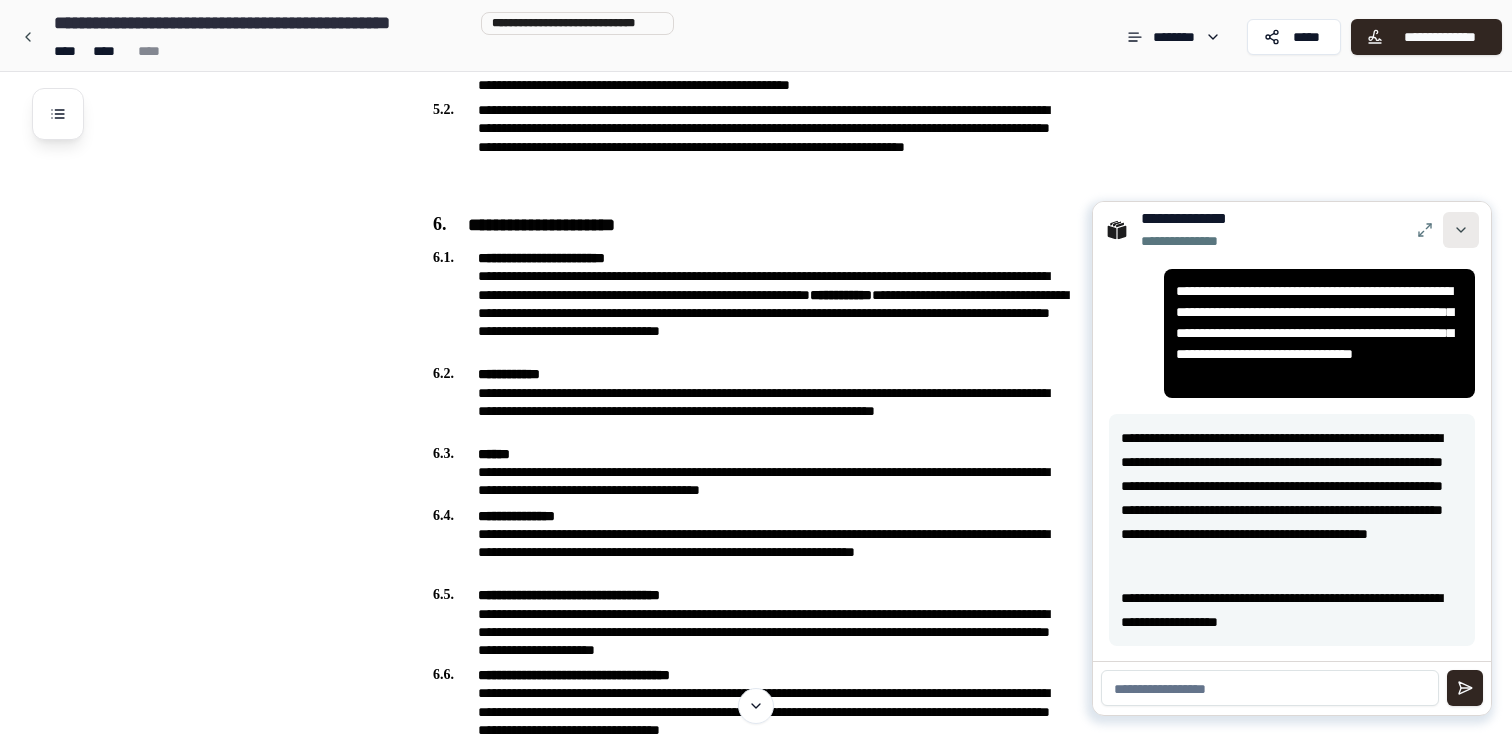click at bounding box center (1461, 230) 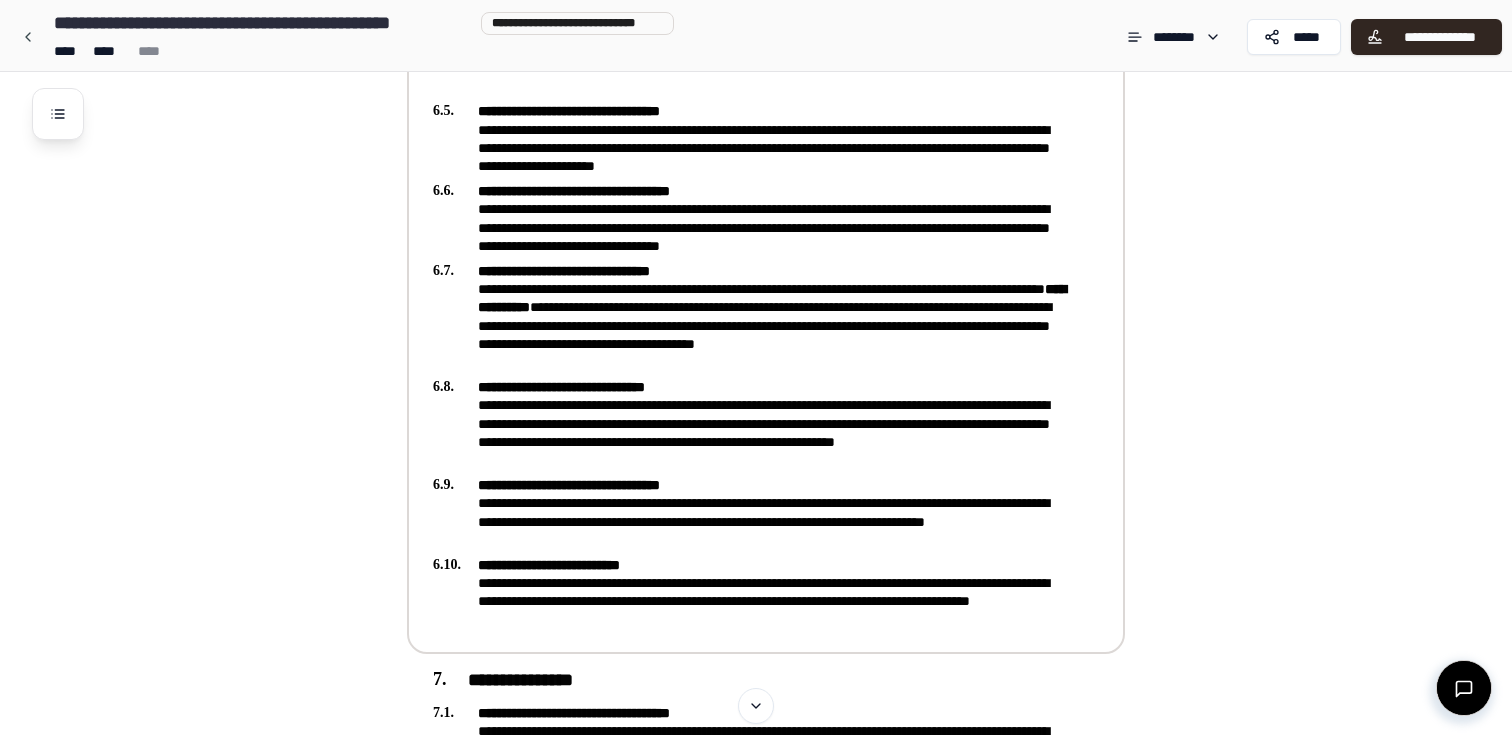 scroll, scrollTop: 1713, scrollLeft: 0, axis: vertical 